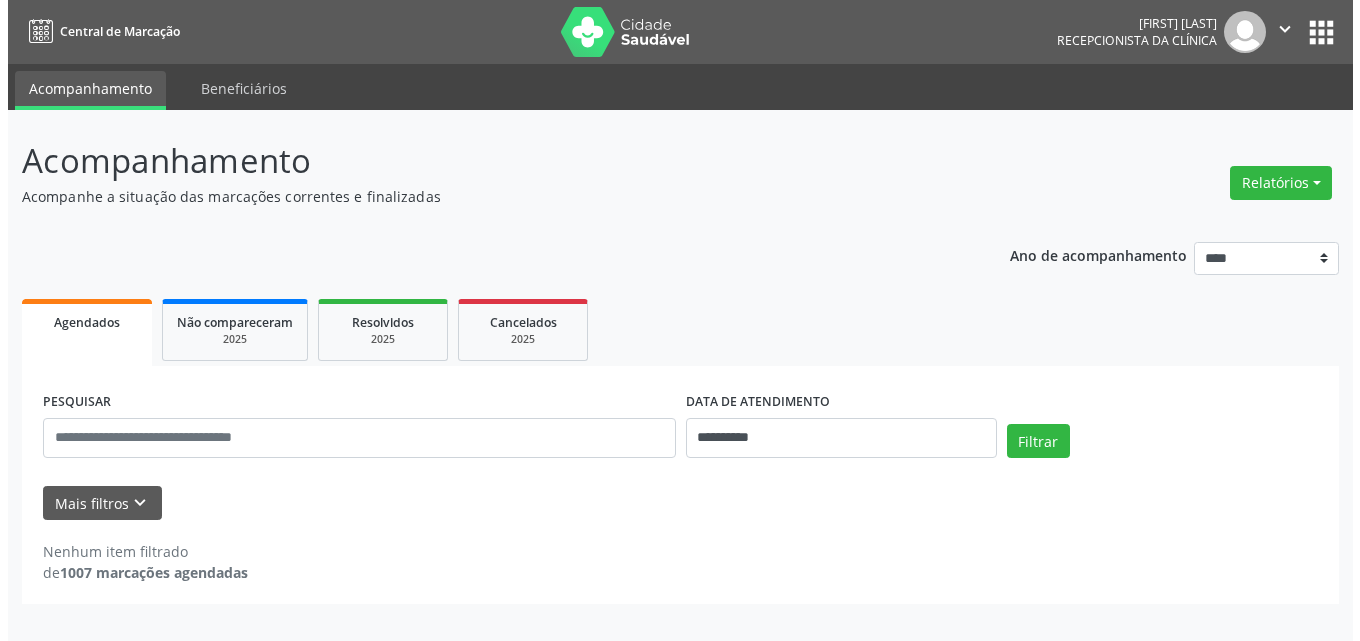 scroll, scrollTop: 0, scrollLeft: 0, axis: both 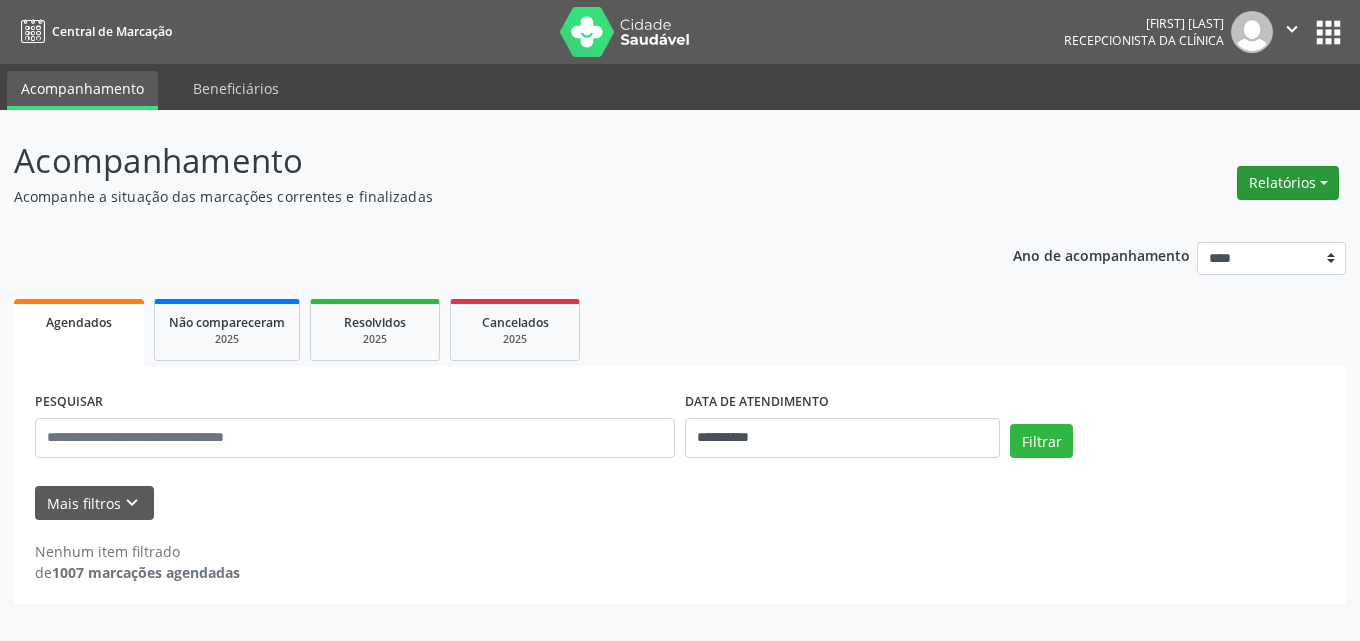 click on "Relatórios" at bounding box center [1288, 183] 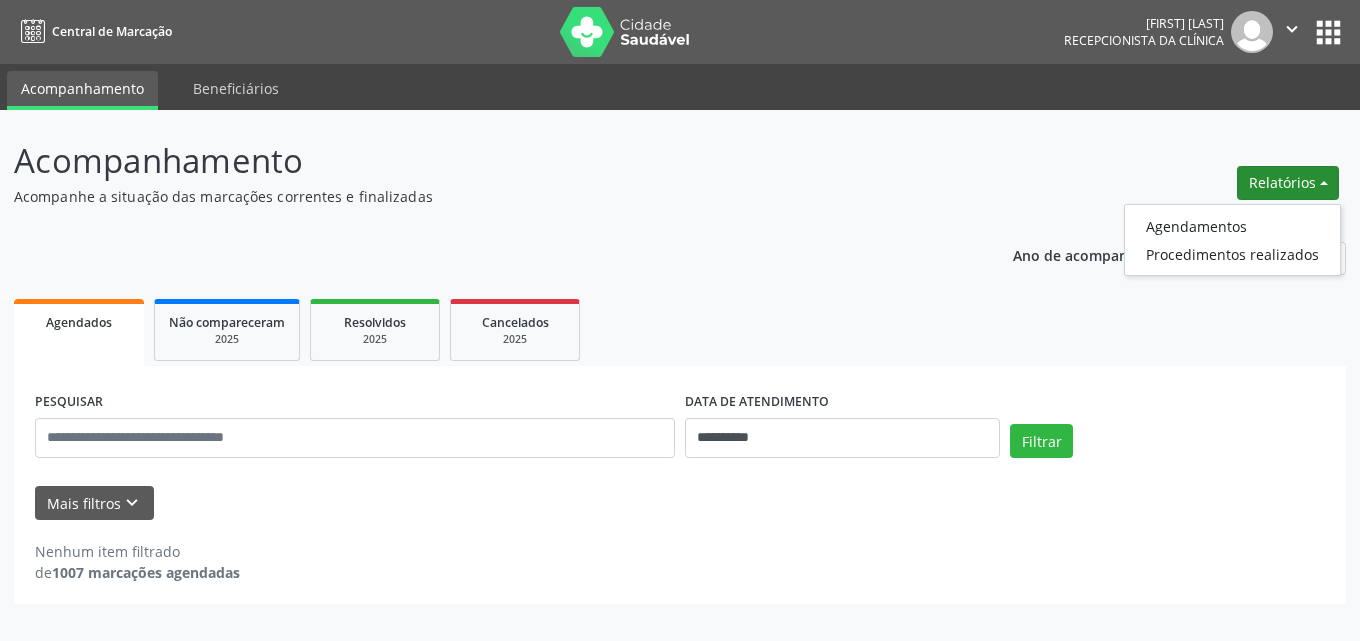 click on "Relatórios" at bounding box center (1288, 183) 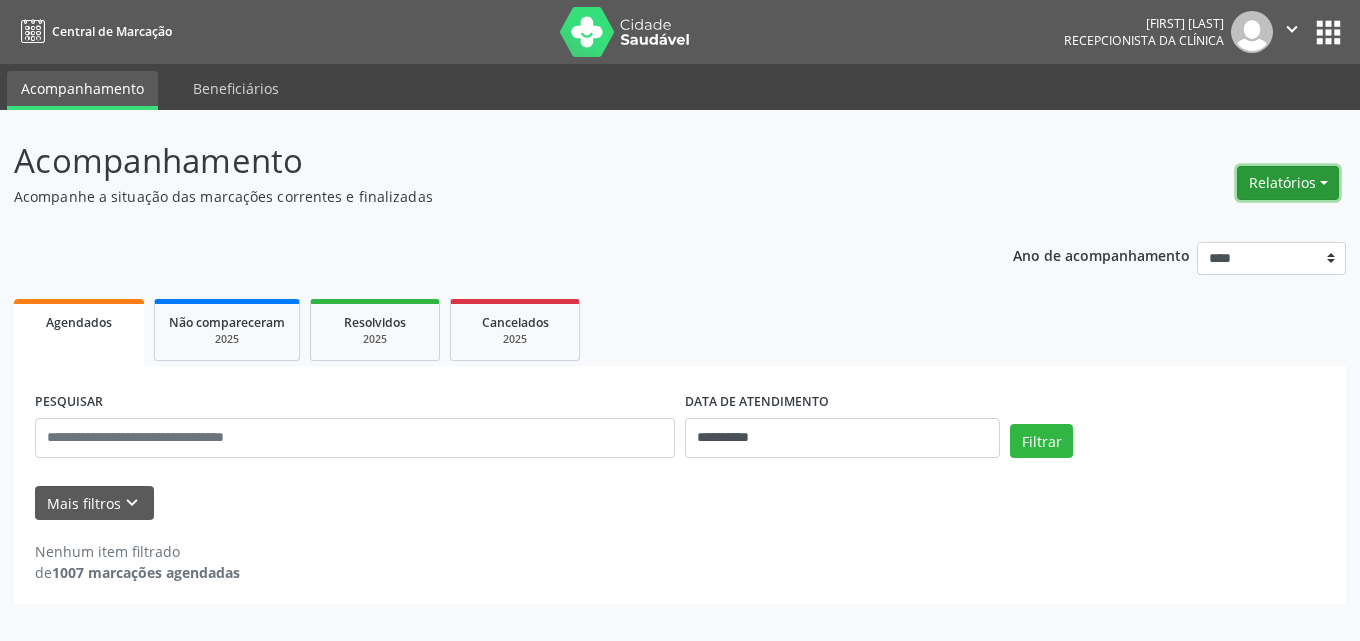 click on "Relatórios" at bounding box center [1288, 183] 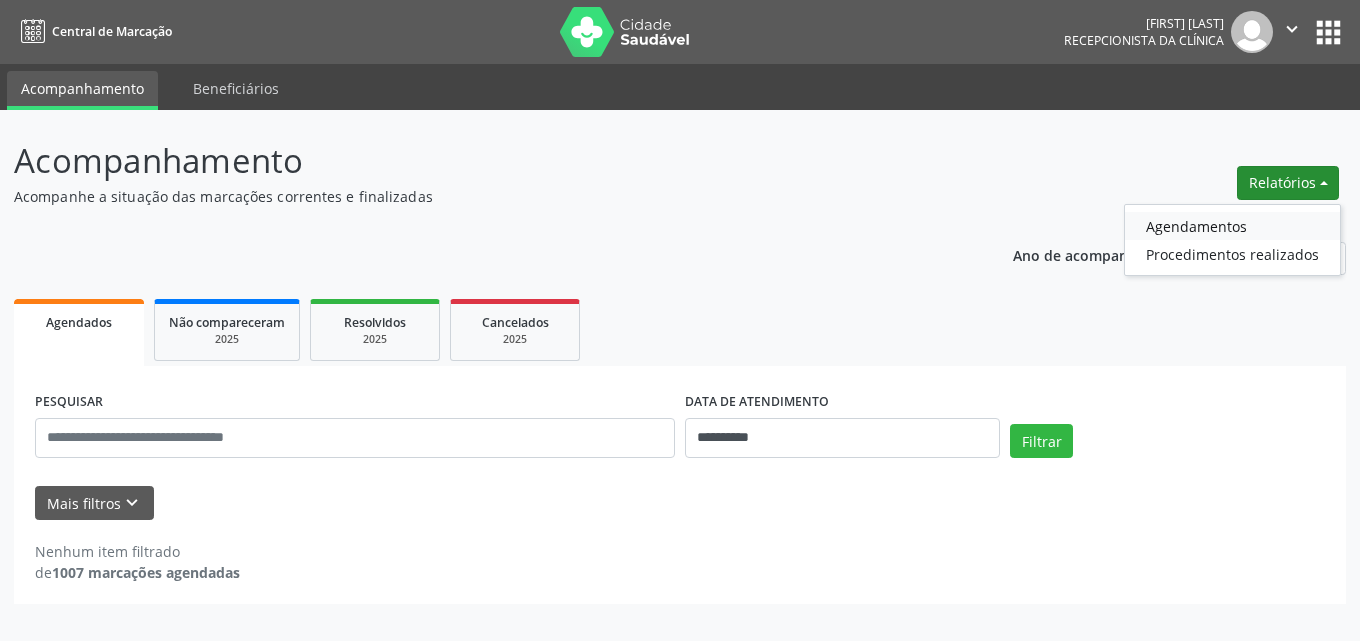 click on "Agendamentos" at bounding box center (1232, 226) 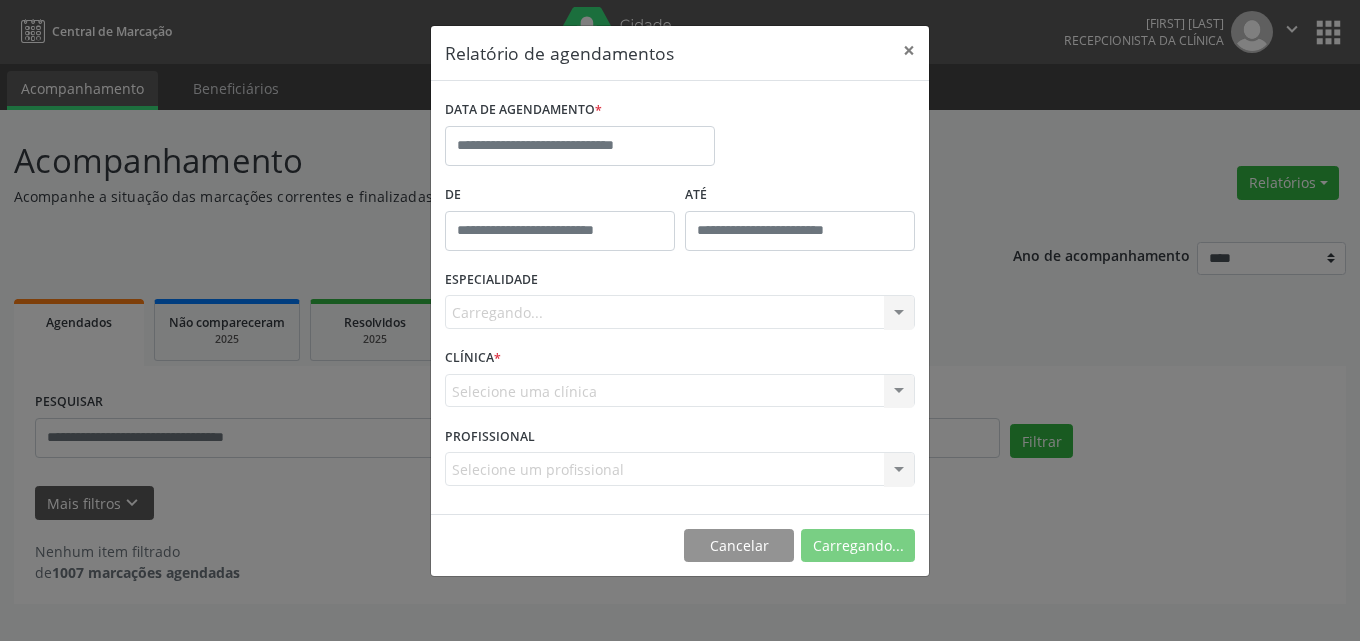 click on "Relatório de agendamentos ×
DATA DE AGENDAMENTO
*
De
ATÉ
ESPECIALIDADE
Carregando...
Nenhum resultado encontrado para: "   "
Não há nenhuma opção para ser exibida.
CLÍNICA
*
Selecione uma clínica
Nenhum resultado encontrado para: "   "
Não há nenhuma opção para ser exibida.
PROFISSIONAL
Selecione um profissional
Nenhum resultado encontrado para: "   "
Não há nenhuma opção para ser exibida.
Cancelar Carregando..." at bounding box center (680, 320) 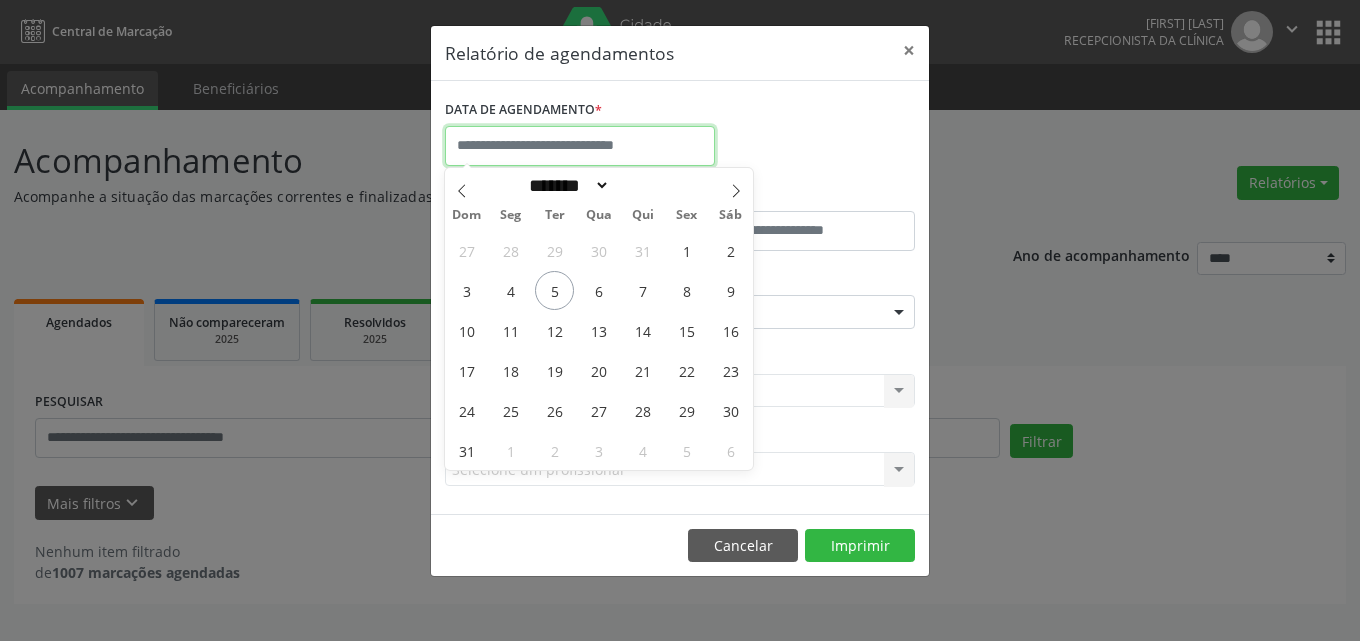 click at bounding box center (580, 146) 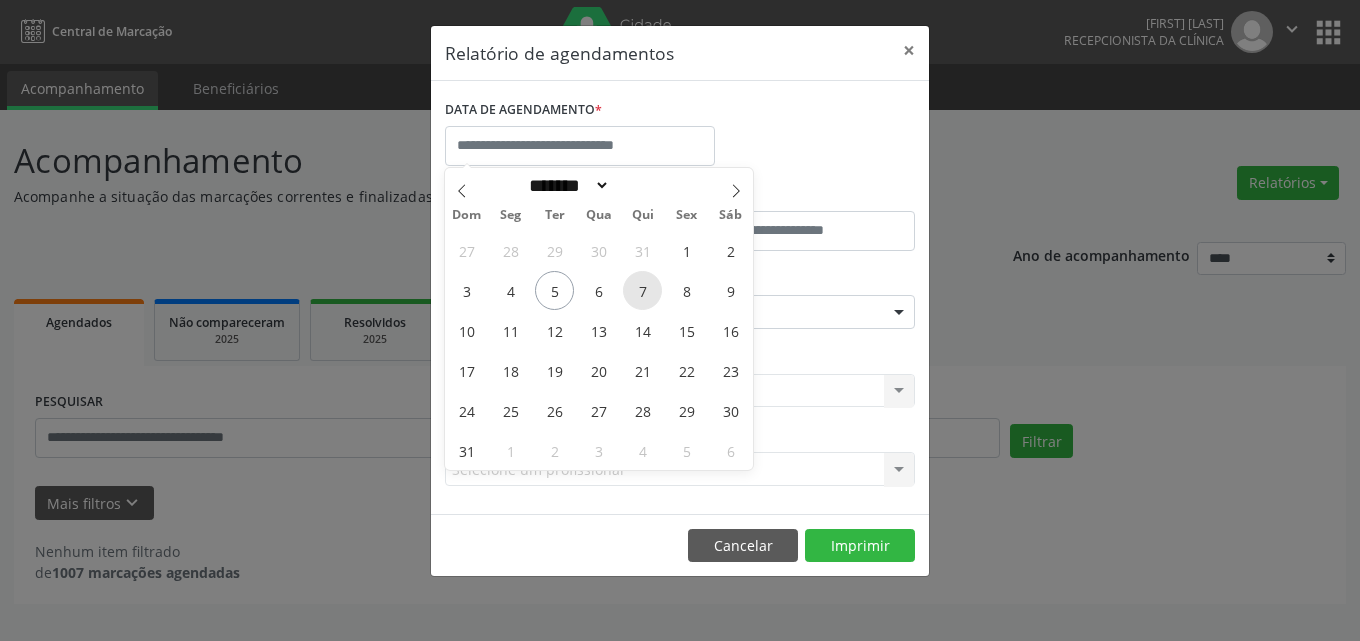 click on "7" at bounding box center (642, 290) 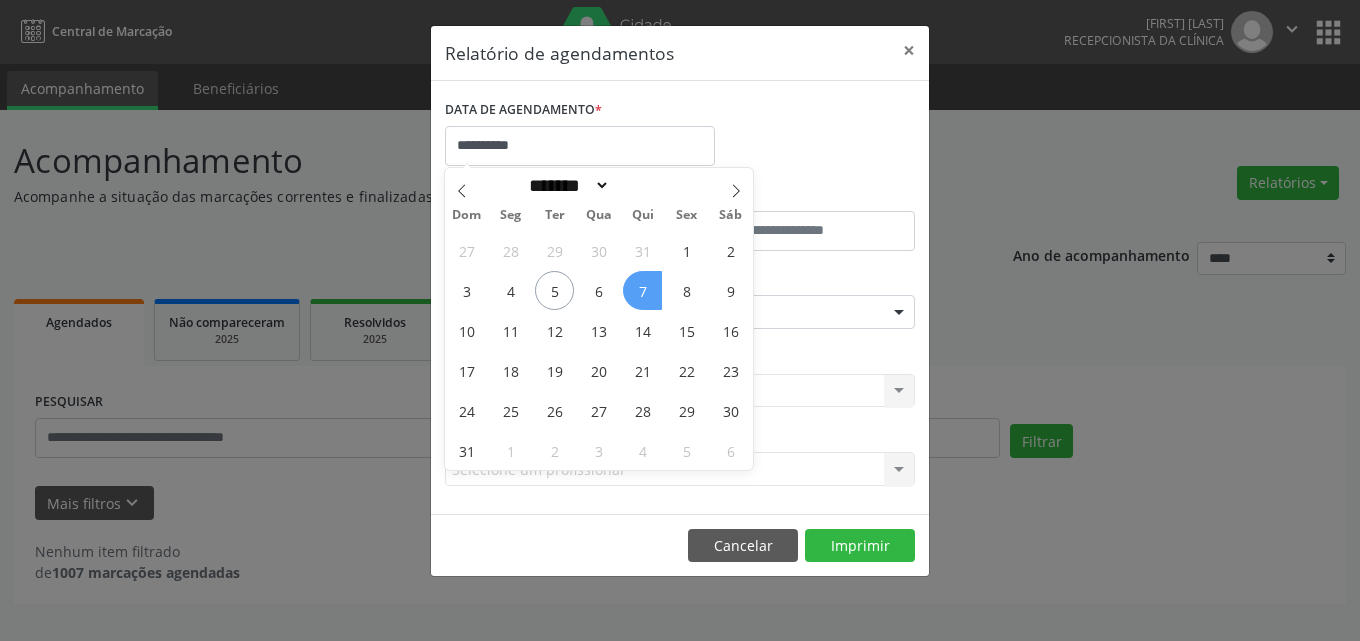 click on "7" at bounding box center (642, 290) 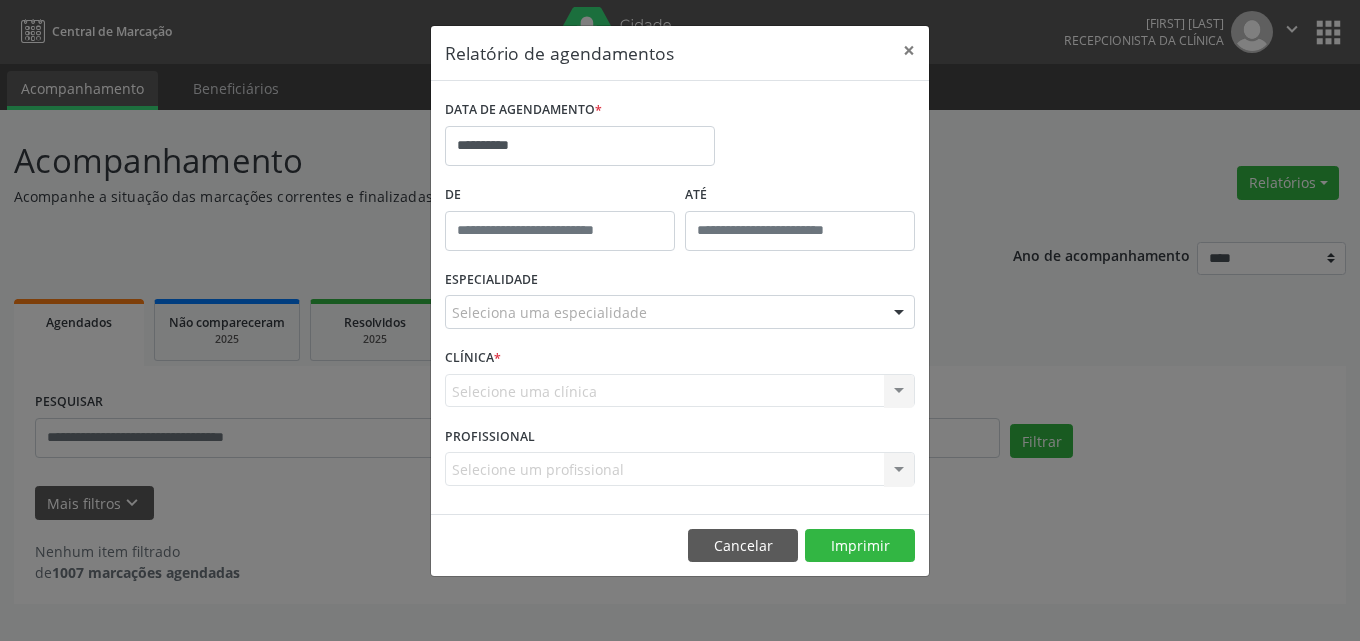 click on "ESPECIALIDADE
Seleciona uma especialidade
Todas as especialidades   Alergologia   Angiologia   Arritmologia   Cardiologia   Cirurgia Abdominal   Cirurgia Bariatrica   Cirurgia Cabeça e Pescoço   Cirurgia Cardiaca   Cirurgia Geral   Cirurgia Ginecologica   Cirurgia Mastologia Oncologica   Cirurgia Pediatrica   Cirurgia Plastica   Cirurgia Toracica   Cirurgia geral oncológica   Cirurgia geral oncológica   Cirurgião Dermatológico   Clinica Geral   Clinica Medica   Consulta de Enfermagem - Hiperdia   Consulta de Enfermagem - Preventivo   Consulta de Enfermagem - Pré-Natal   Consulta de Enfermagem - Puericultura   Dermatologia   Endocinologia   Endocrino Diabetes   Endocrinologia   Fisioterapia   Fisioterapia Cirurgica   Fonoaudiologia   Gastro/Hepato   Gastroenterologia   Gastropediatria   Geriatria   Ginecologia   Gnecologia   Hebiatra   Hematologia   Hepatologia   Inf.Inf - Infectologista   Infectologia Pediátrica   Mastologia       Medicina da Dor" at bounding box center [680, 304] 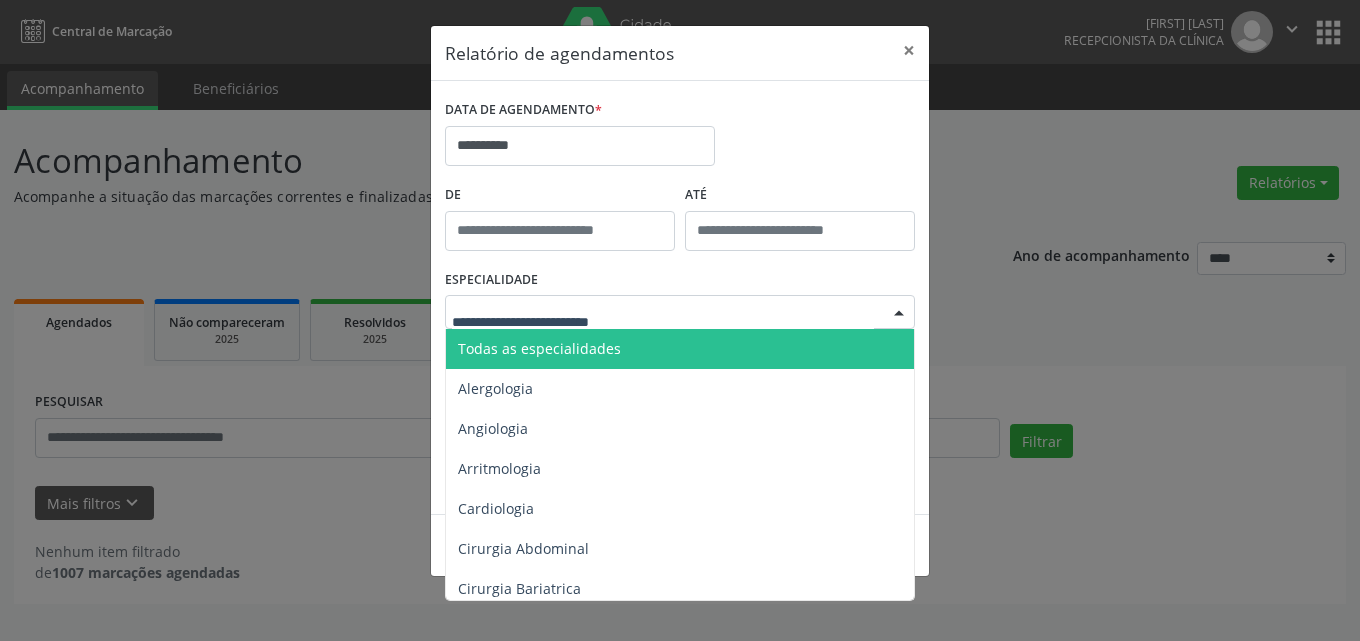 click at bounding box center (899, 313) 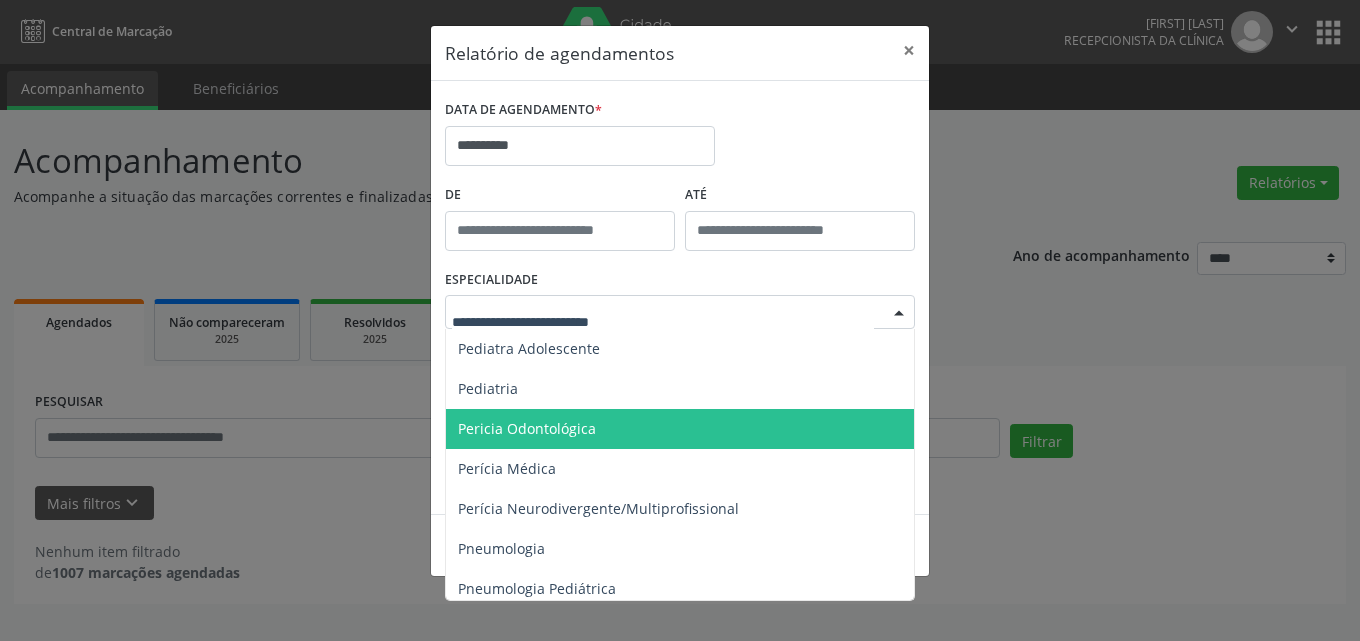 scroll, scrollTop: 3200, scrollLeft: 0, axis: vertical 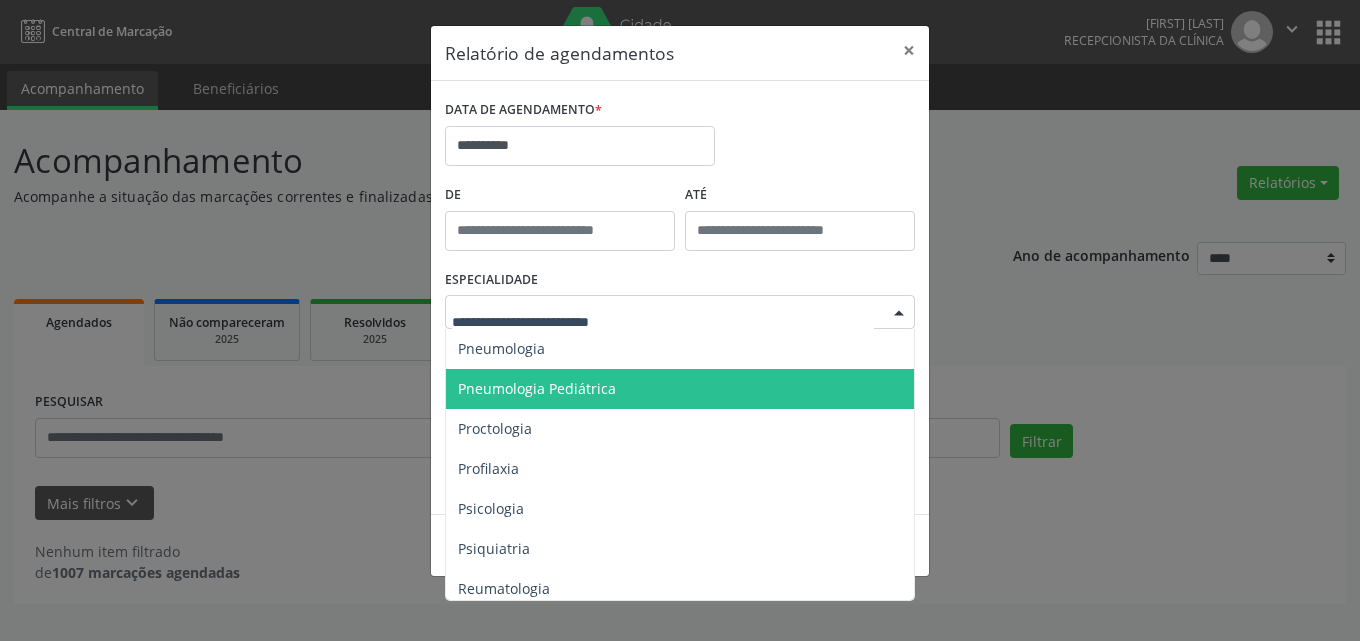 click on "Pneumologia Pediátrica" at bounding box center [681, 389] 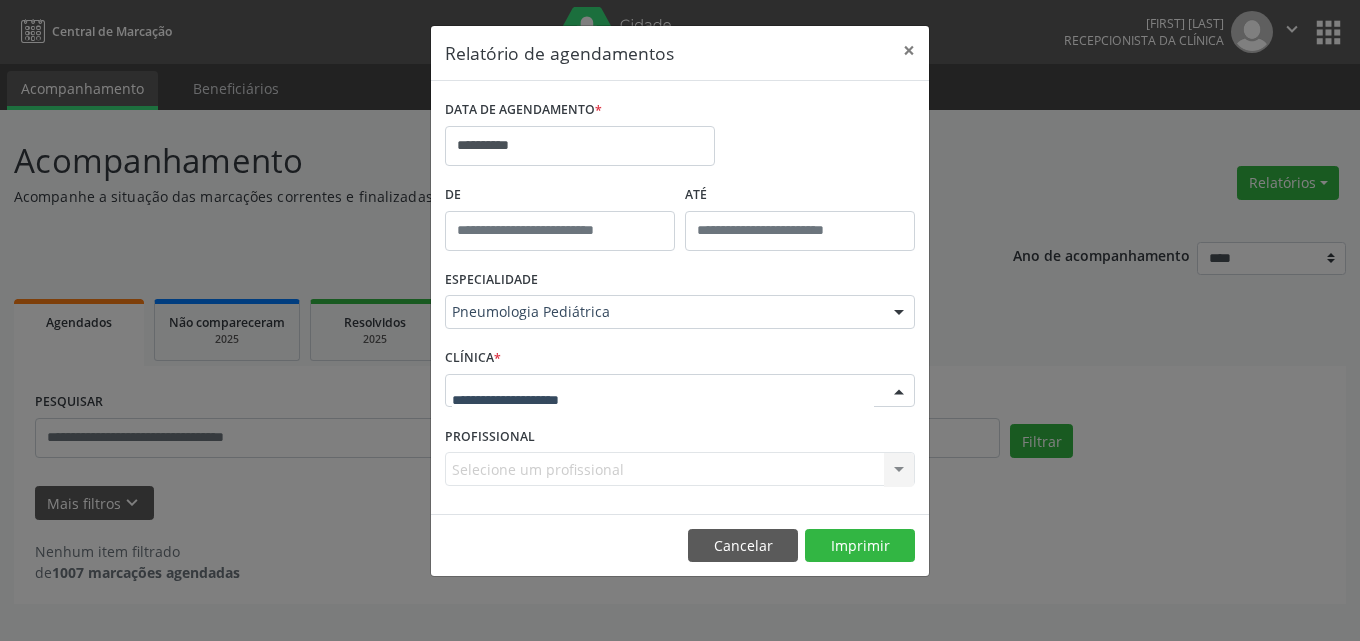 click at bounding box center [899, 392] 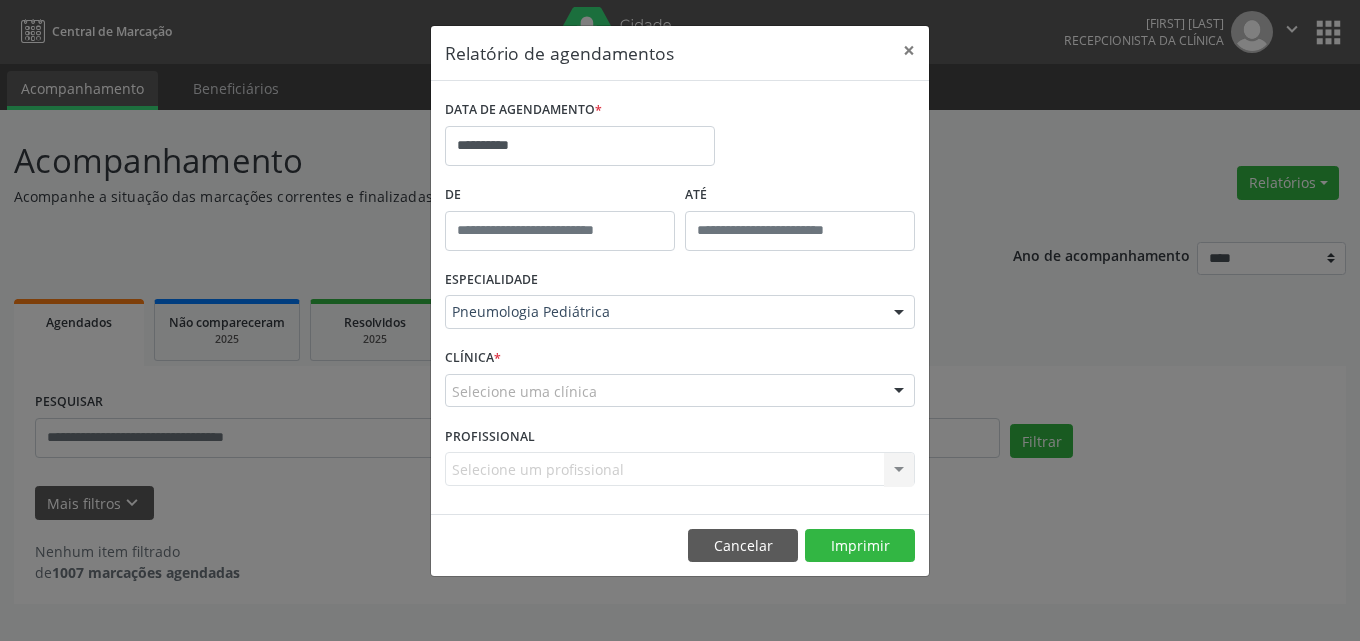 click on "Selecione um profissional
Nenhum resultado encontrado para: "   "
Não há nenhuma opção para ser exibida." at bounding box center [680, 469] 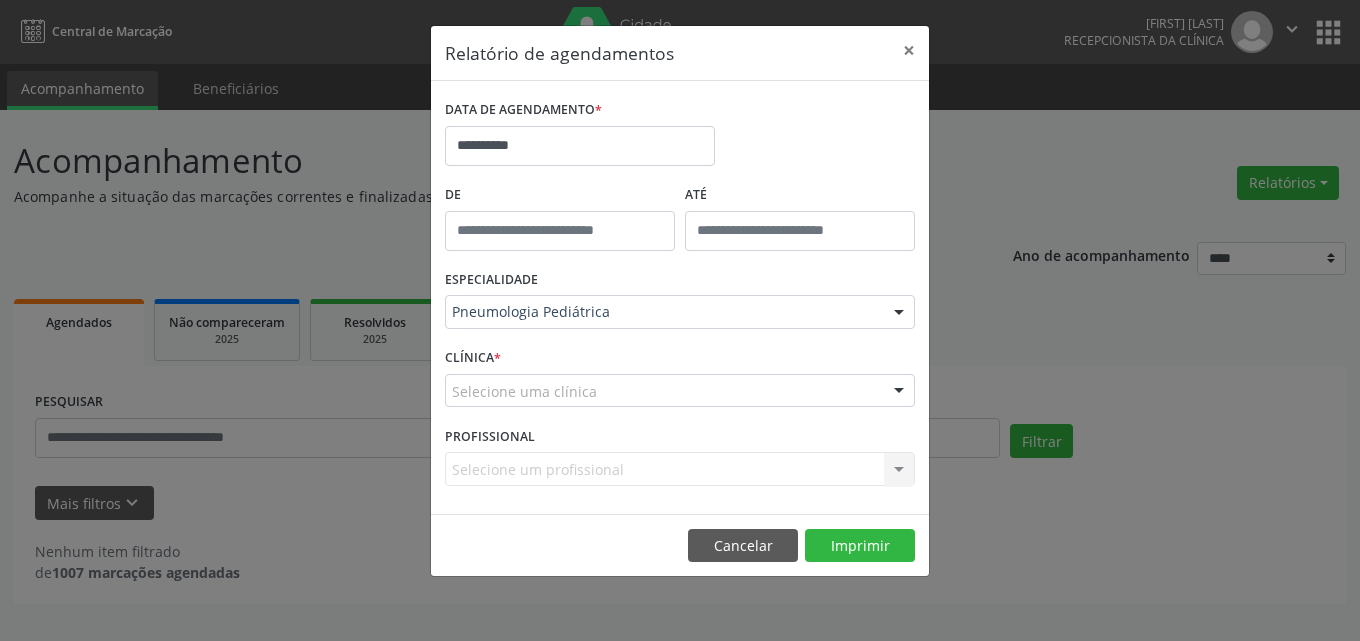 click on "Selecione um profissional
Nenhum resultado encontrado para: "   "
Não há nenhuma opção para ser exibida." at bounding box center [680, 469] 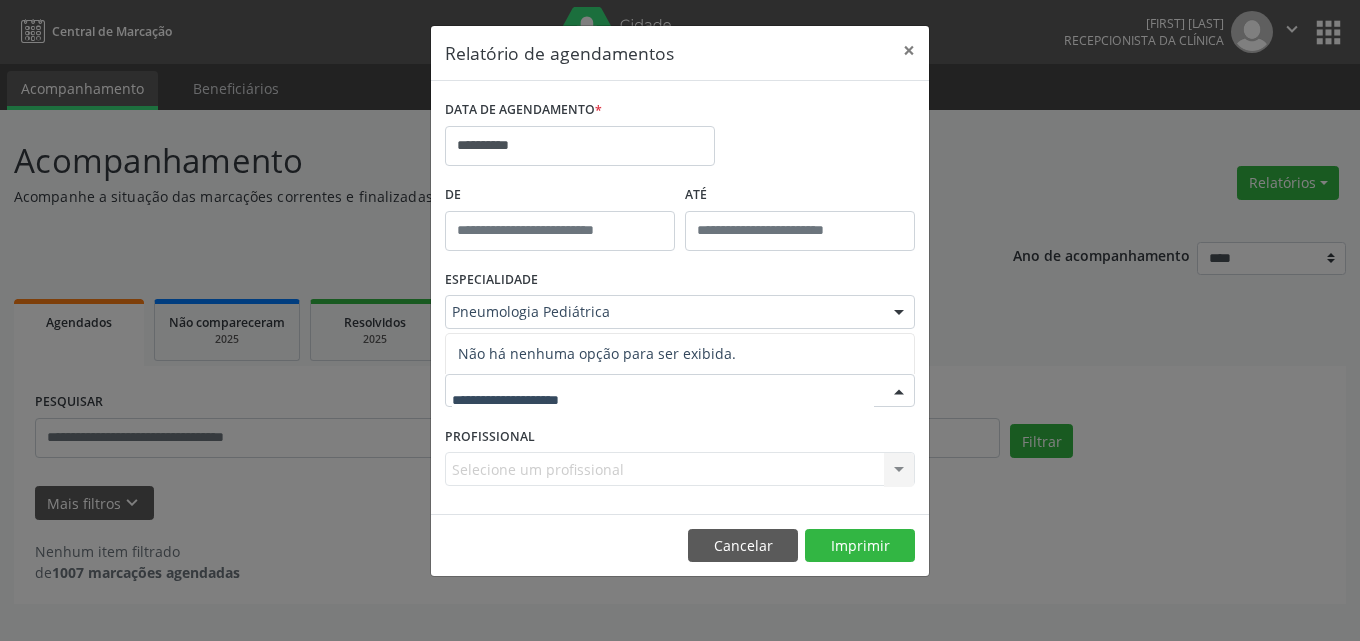 click at bounding box center [899, 392] 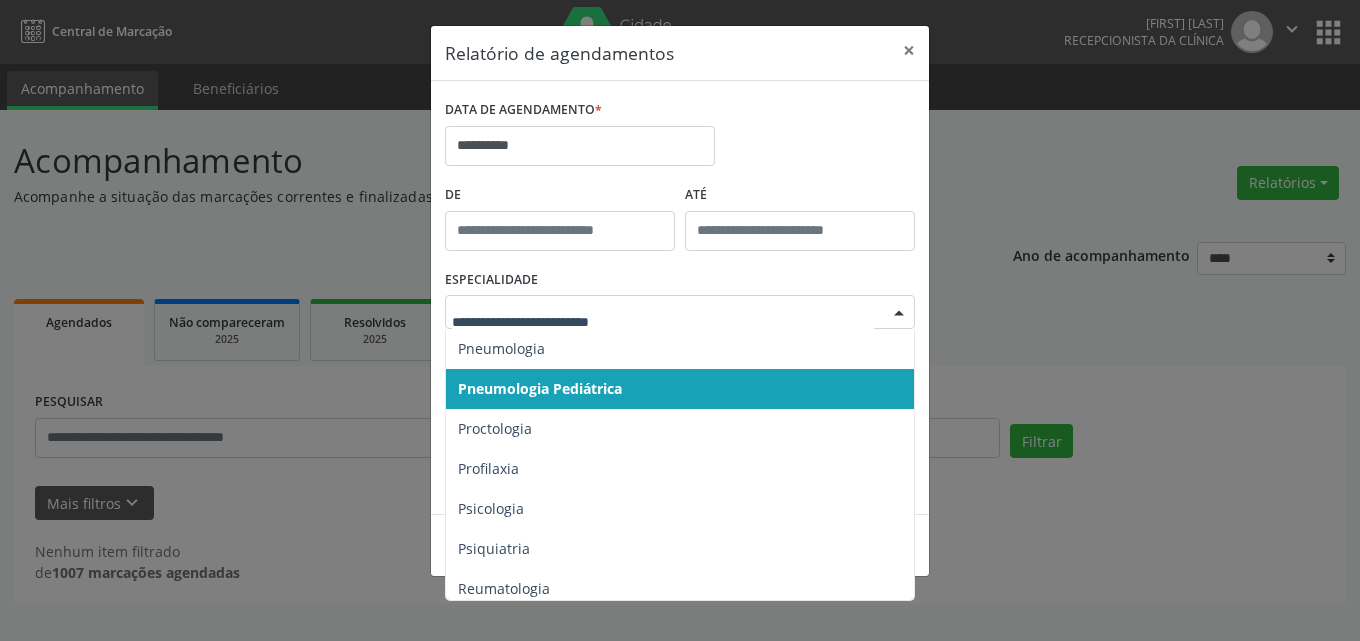 click at bounding box center [899, 313] 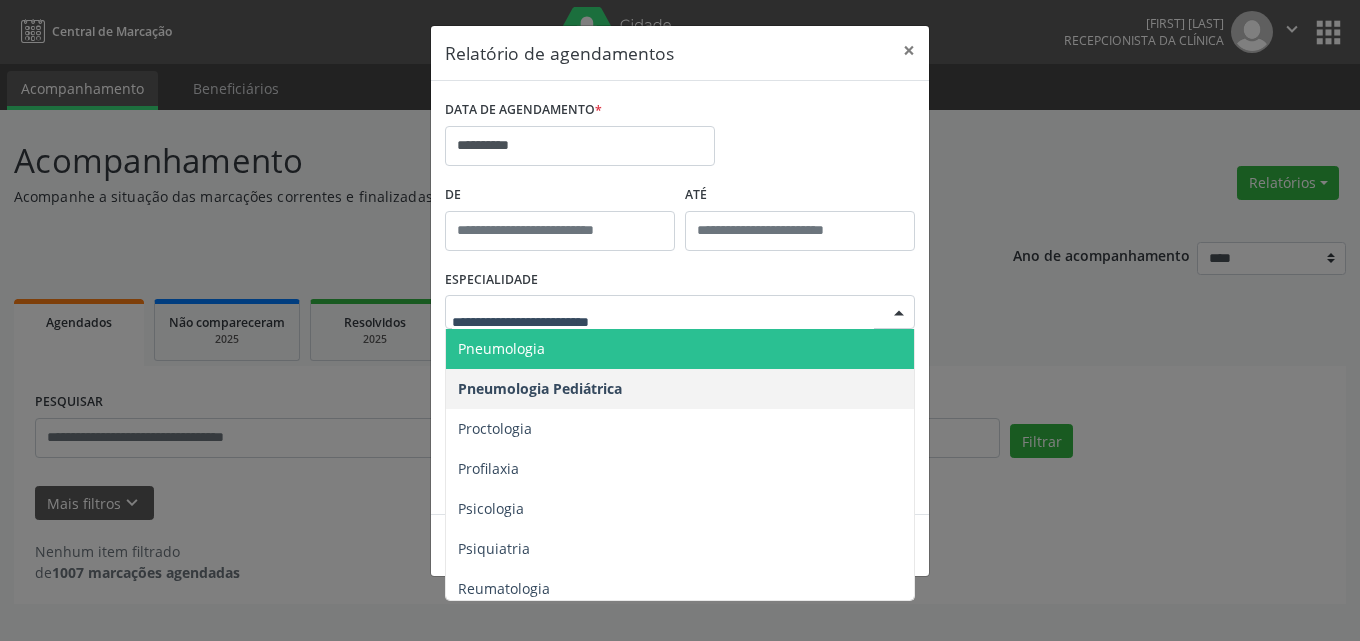 click on "Pneumologia" at bounding box center [681, 349] 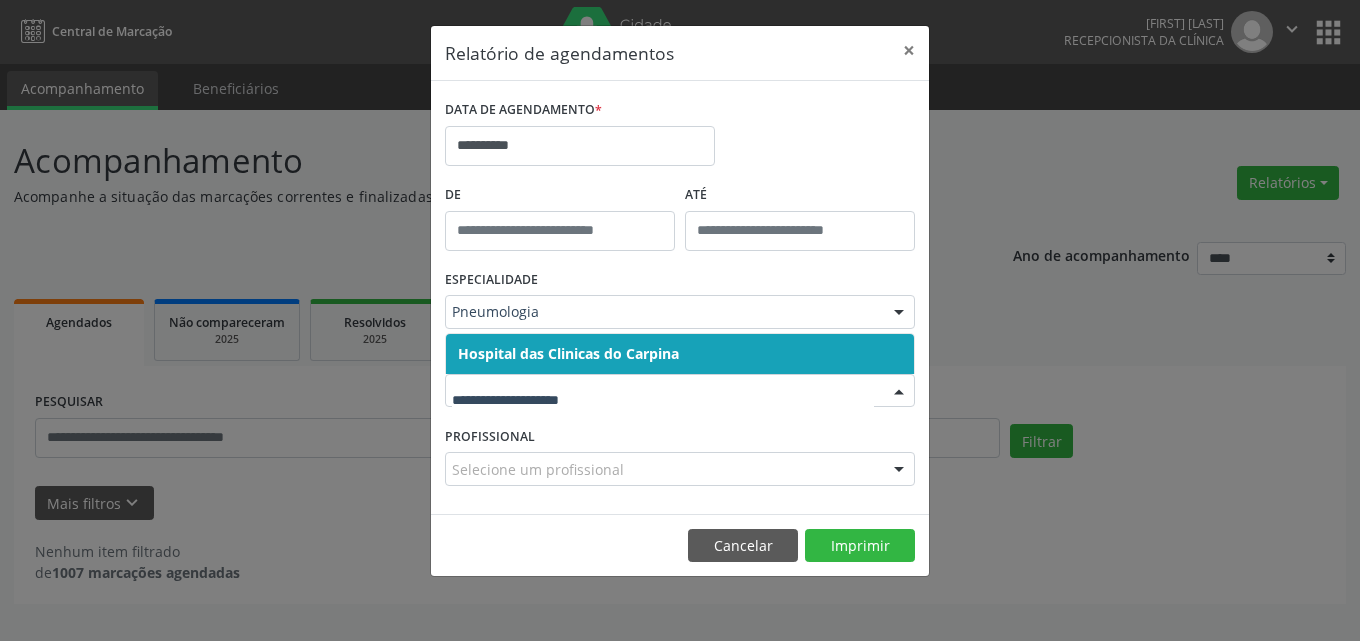 click at bounding box center (899, 392) 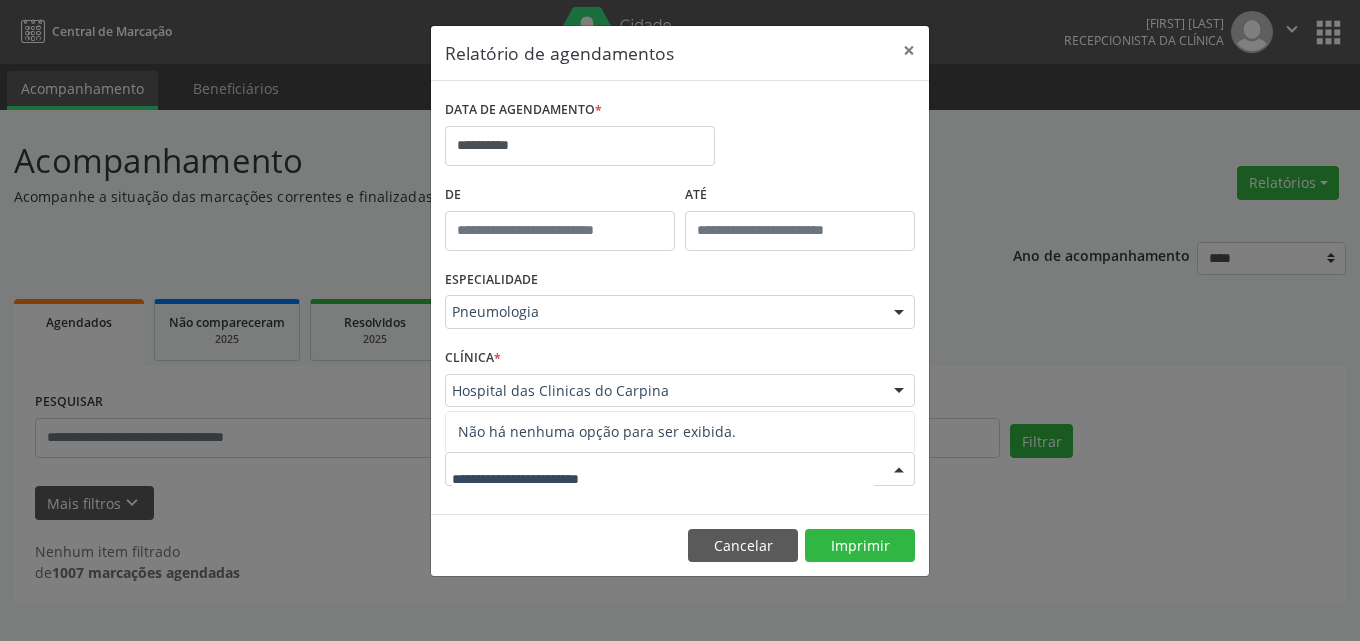 click at bounding box center (899, 470) 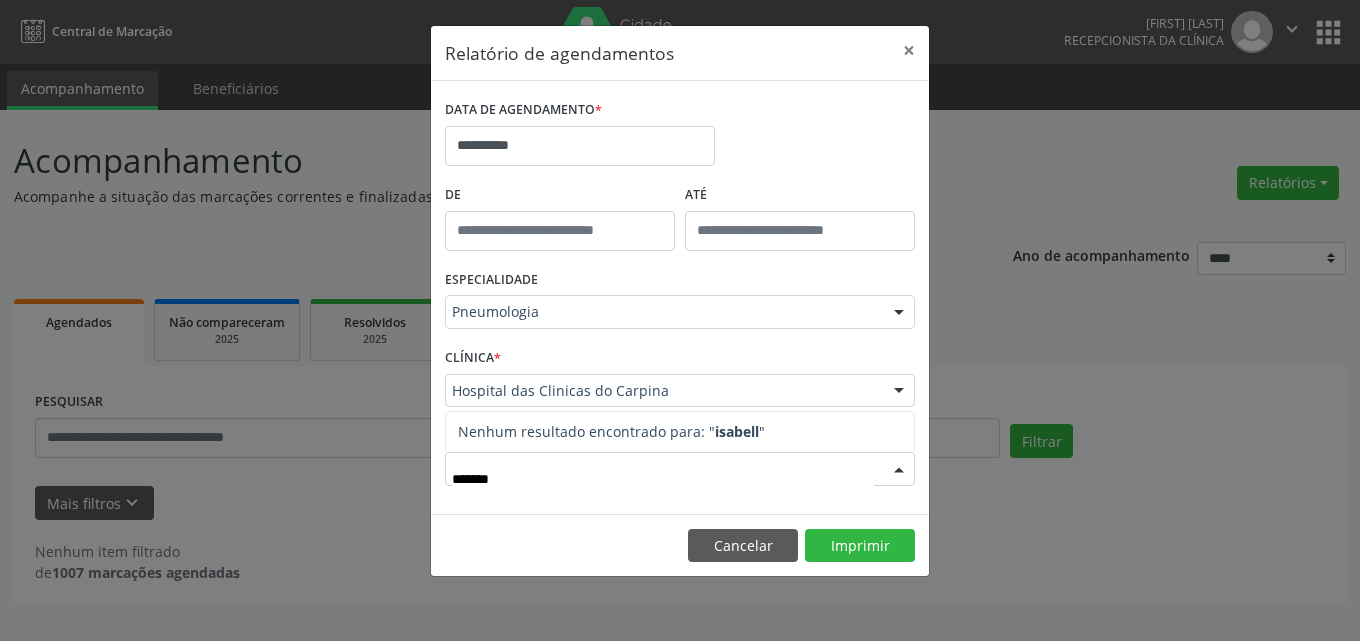 type on "**********" 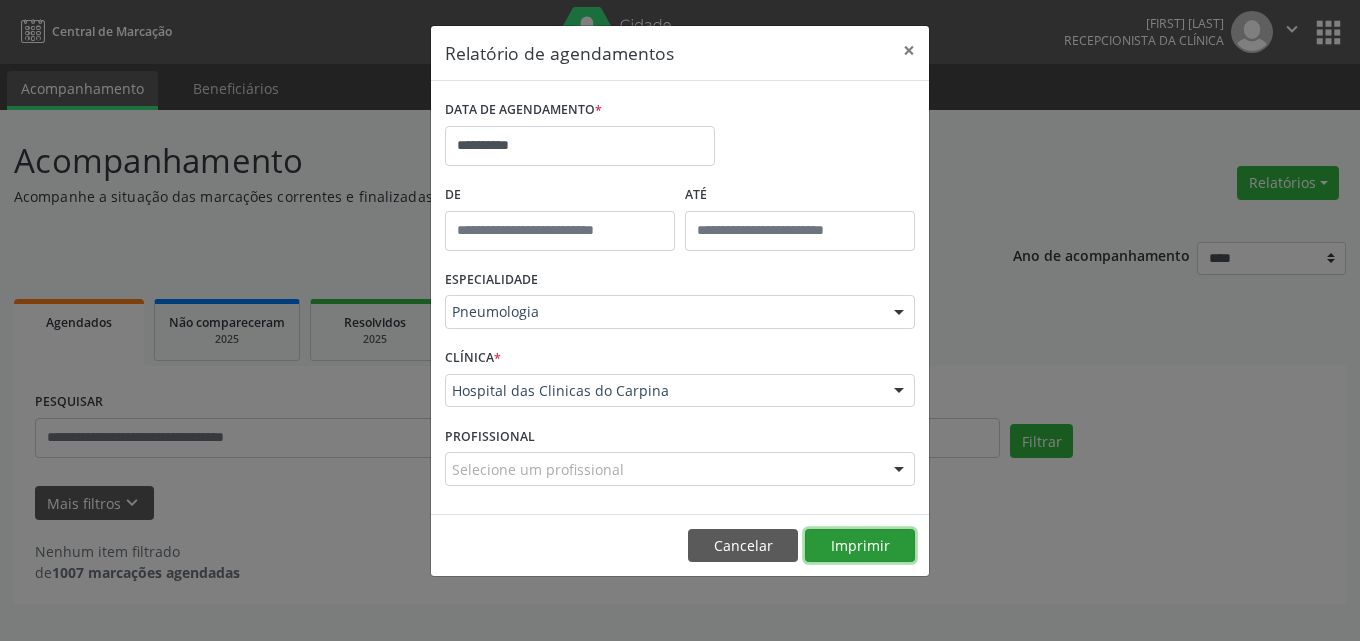 click on "Imprimir" at bounding box center [860, 546] 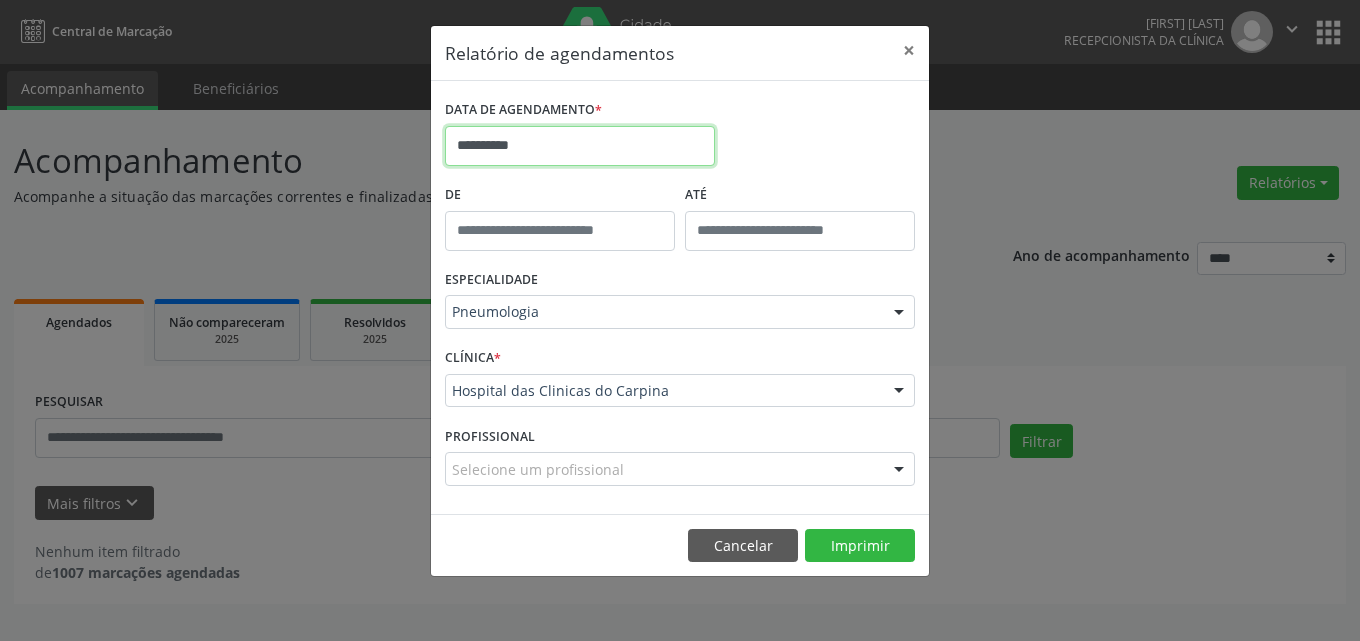 click on "**********" at bounding box center [580, 146] 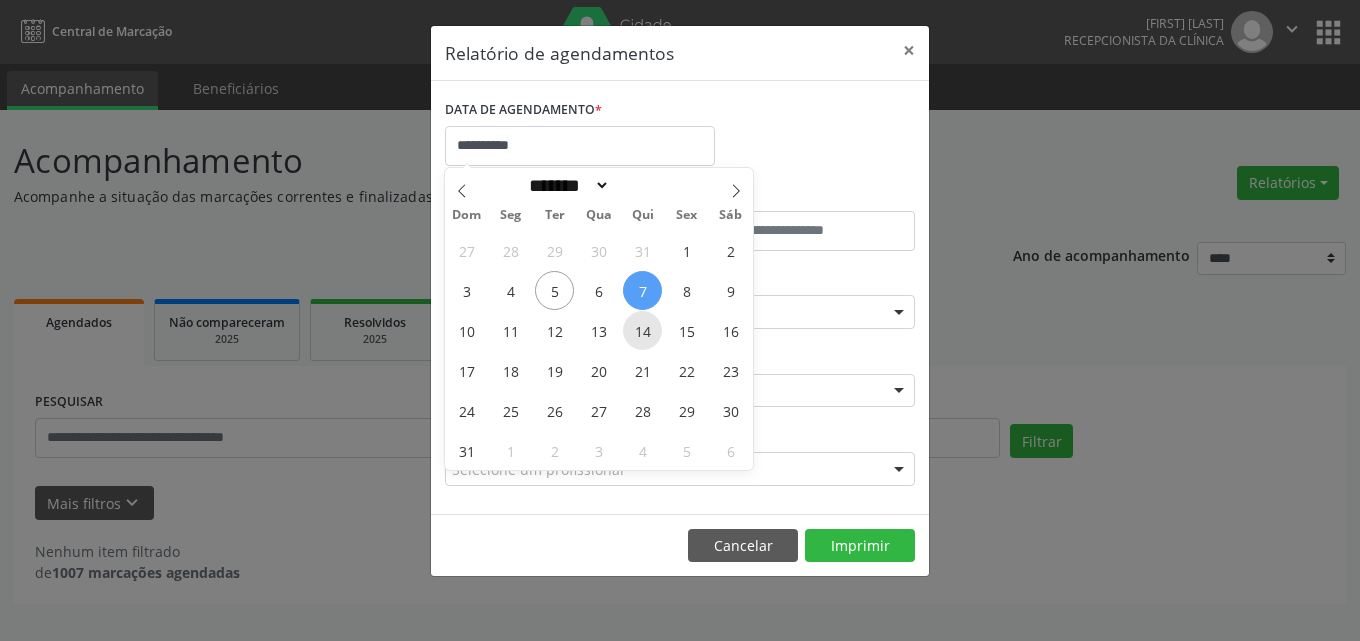 click on "14" at bounding box center (642, 330) 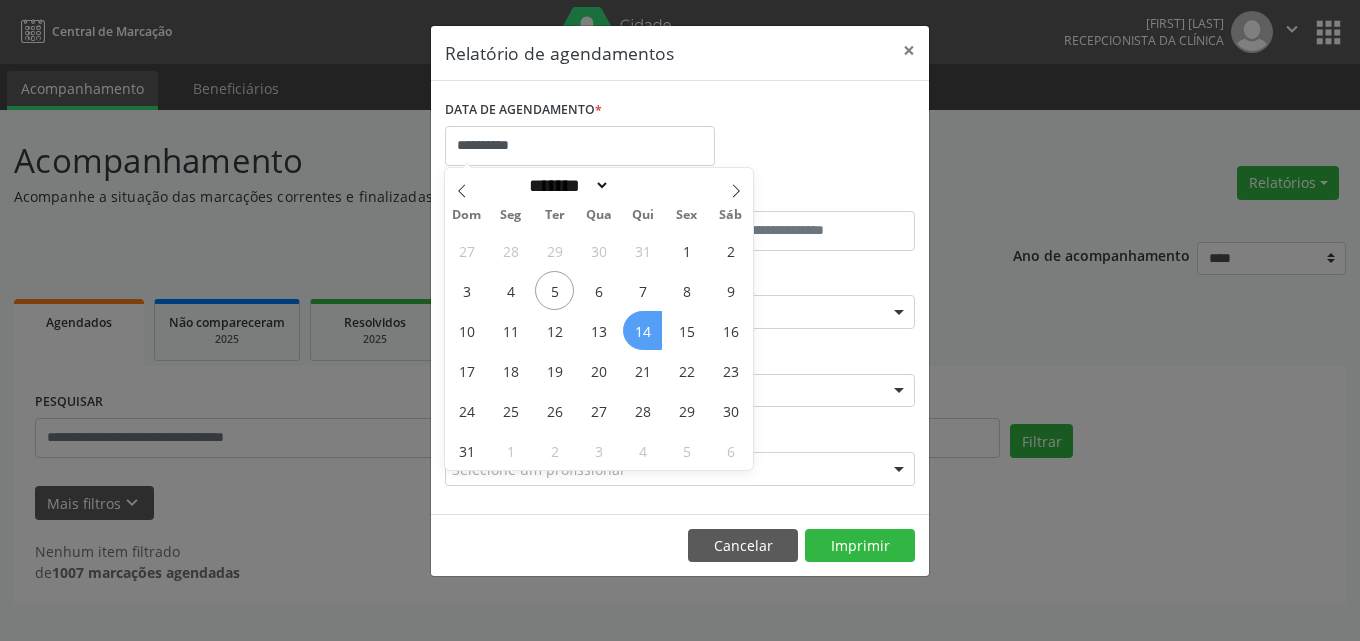 click on "14" at bounding box center (642, 330) 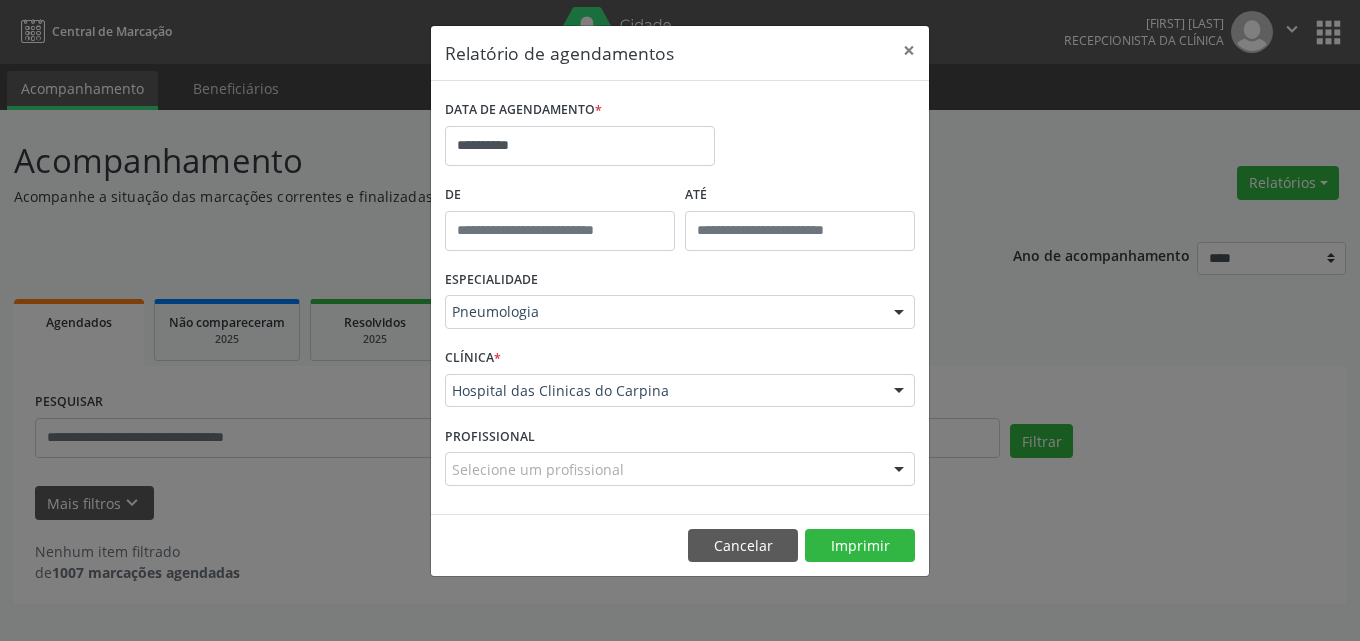 type on "*****" 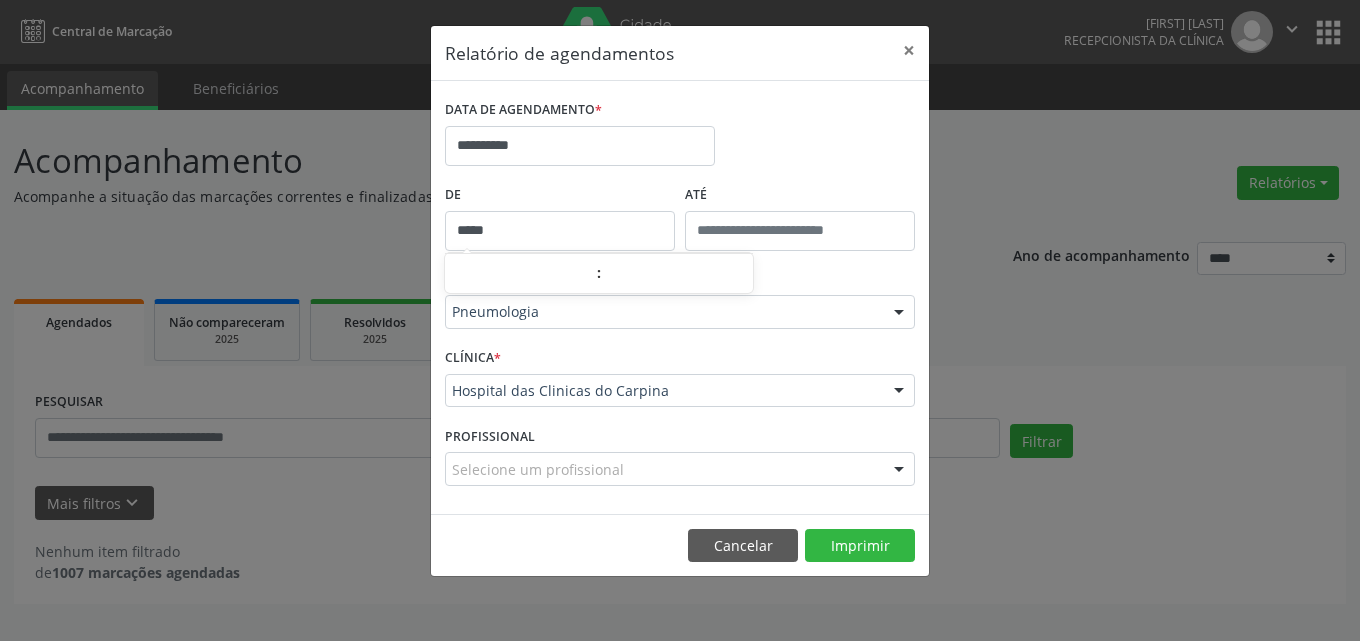 click on "*****" at bounding box center [560, 231] 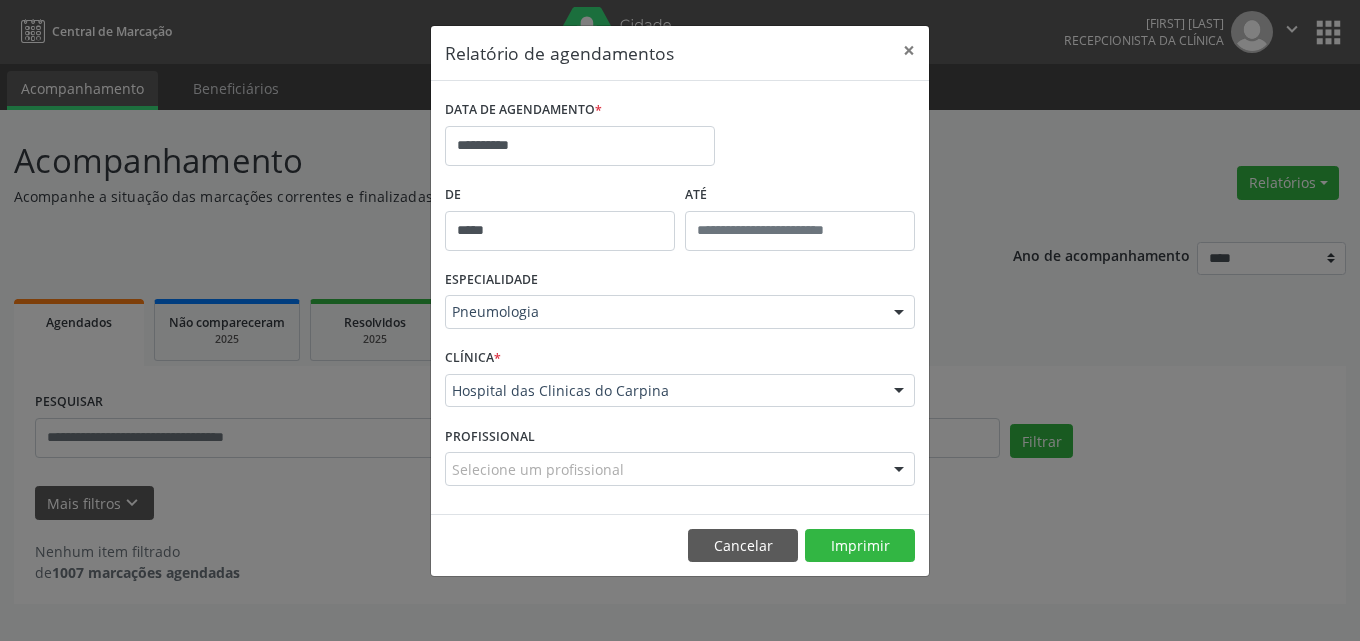 click on "ESPECIALIDADE
Pneumologia         Todas as especialidades   Alergologia   Angiologia   Arritmologia   Cardiologia   Cirurgia Abdominal   Cirurgia Bariatrica   Cirurgia Cabeça e Pescoço   Cirurgia Cardiaca   Cirurgia Geral   Cirurgia Ginecologica   Cirurgia Mastologia Oncologica   Cirurgia Pediatrica   Cirurgia Plastica   Cirurgia Toracica   Cirurgia geral oncológica   Cirurgia geral oncológica   Cirurgião Dermatológico   Clinica Geral   Clinica Medica   Consulta de Enfermagem - Hiperdia   Consulta de Enfermagem - Preventivo   Consulta de Enfermagem - Pré-Natal   Consulta de Enfermagem - Puericultura   Dermatologia   Endocinologia   Endocrino Diabetes   Endocrinologia   Fisioterapia   Fisioterapia Cirurgica   Fonoaudiologia   Gastro/Hepato   Gastroenterologia   Gastropediatria   Geriatria   Ginecologia   Gnecologia   Hebiatra   Hematologia   Hepatologia   Inf.Inf - Infectologista   Infectologia Pediátrica   Mastologia   Mastologia Oncologica   Medicina Psicossomatica" at bounding box center [680, 304] 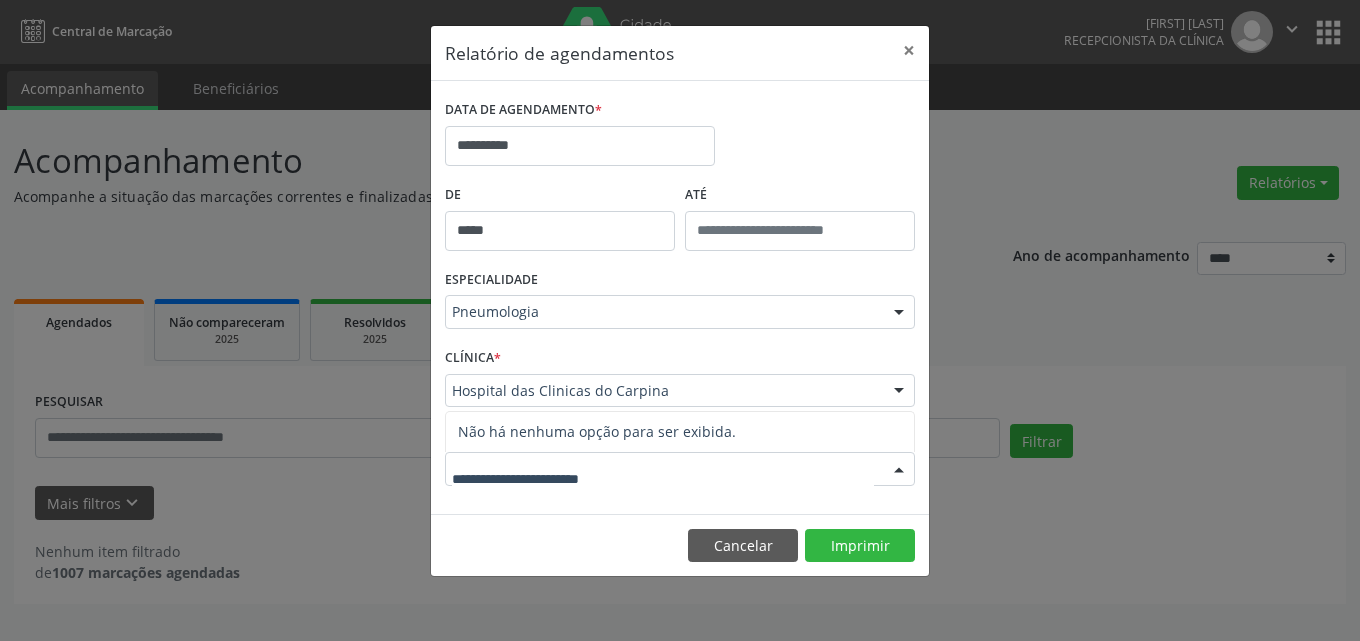 click at bounding box center (663, 479) 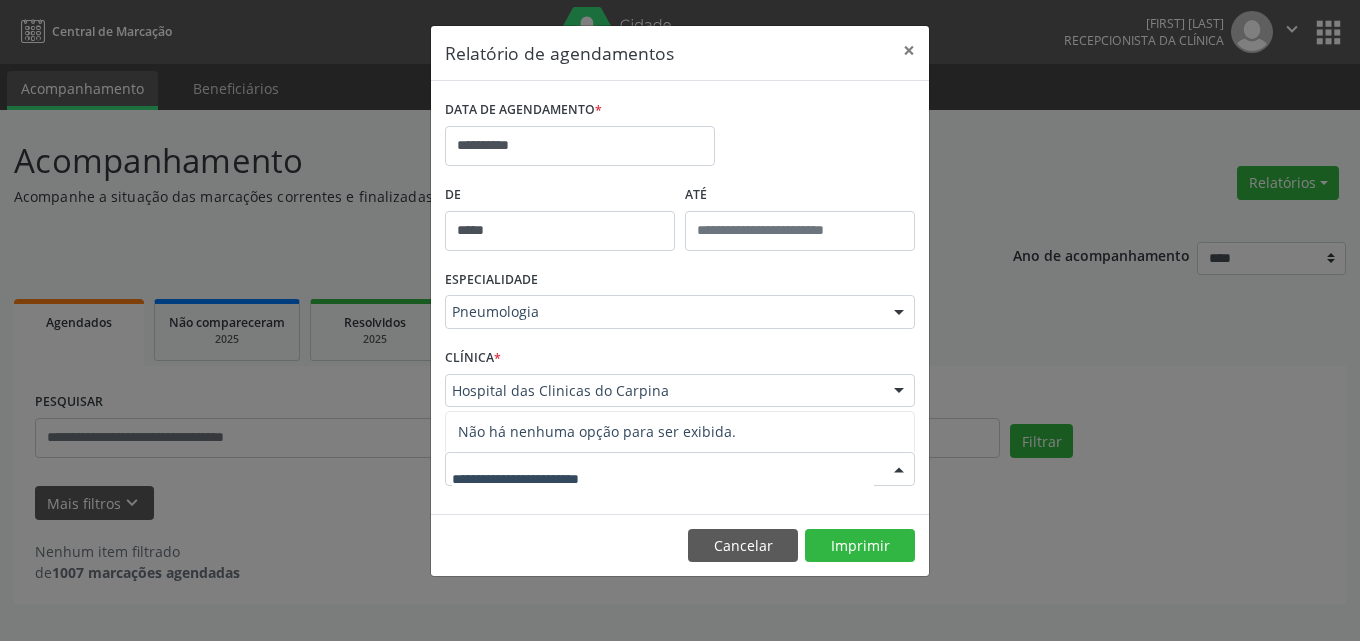 type on "**********" 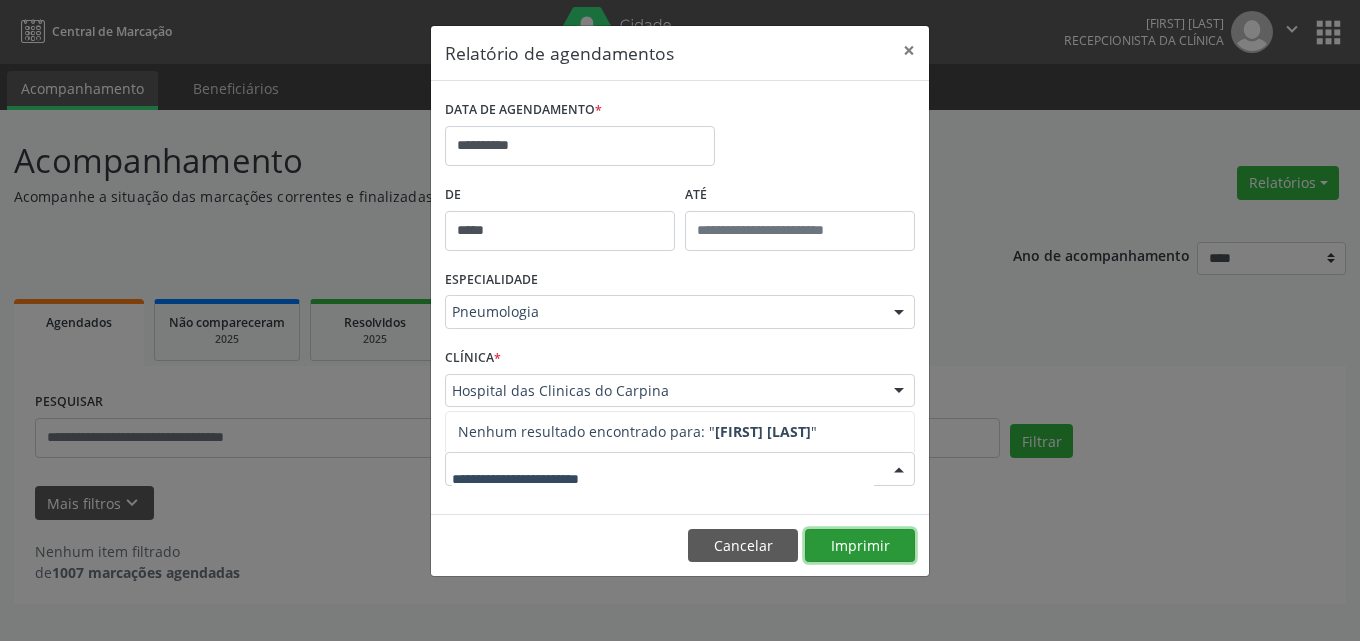 click on "Imprimir" at bounding box center (860, 546) 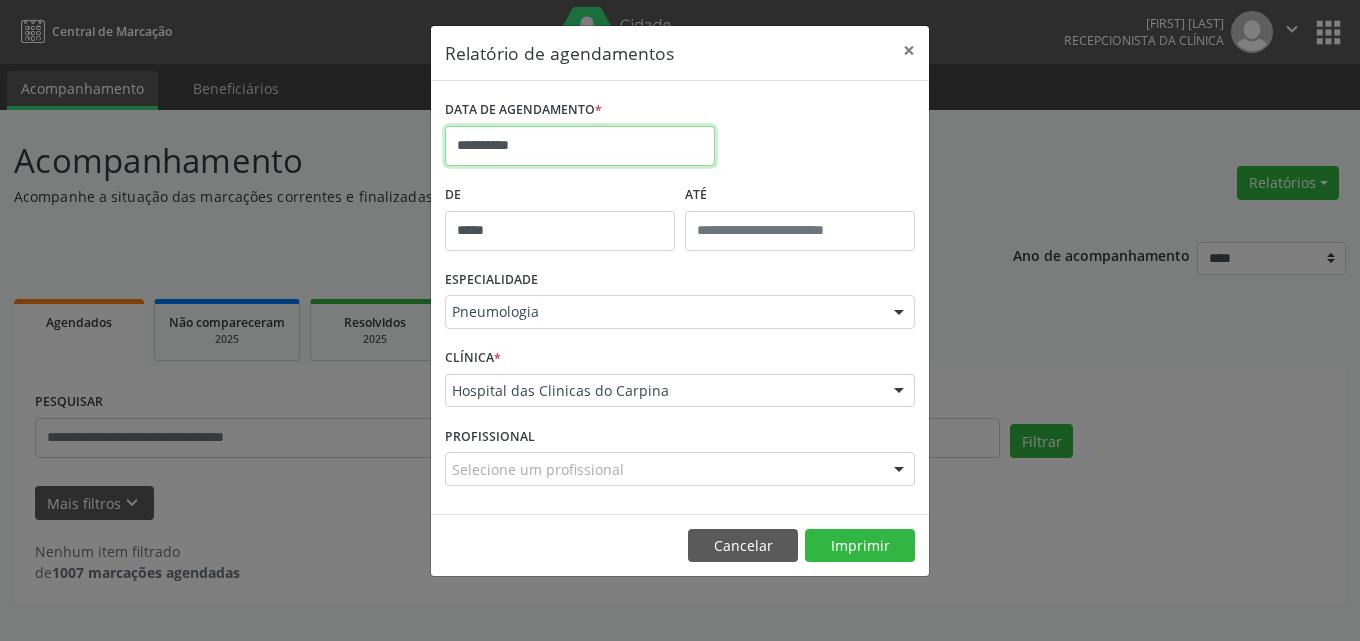 click on "**********" at bounding box center [580, 146] 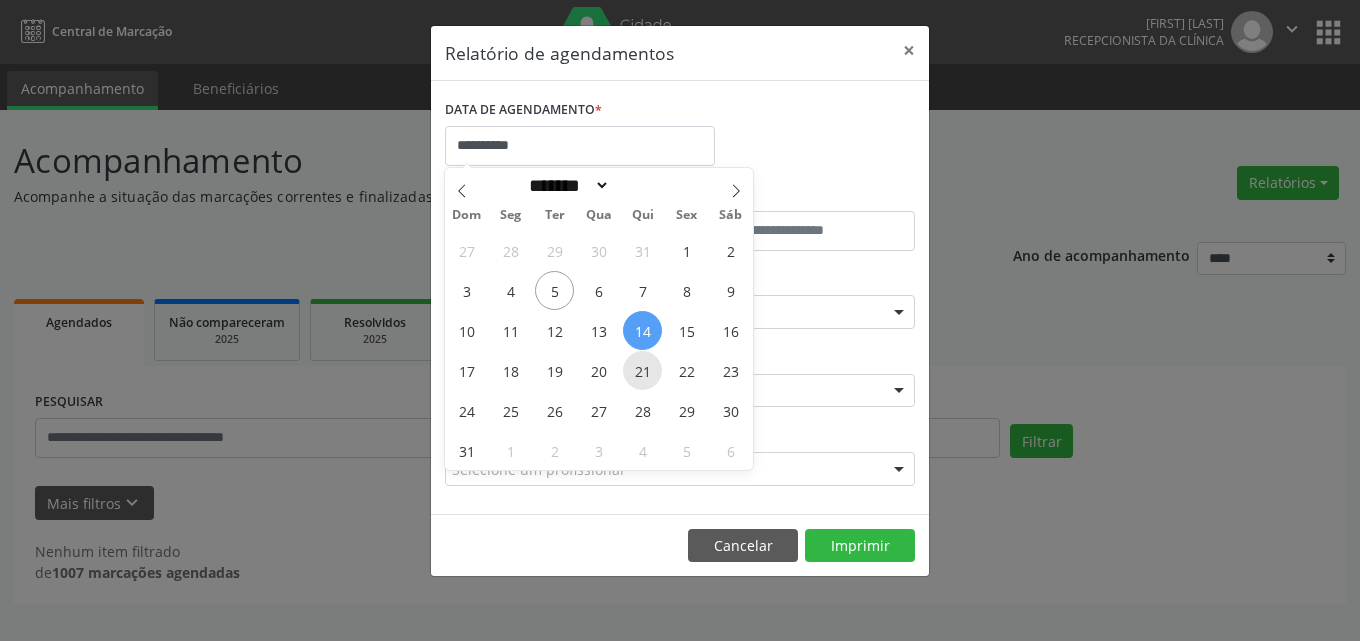click on "21" at bounding box center [642, 370] 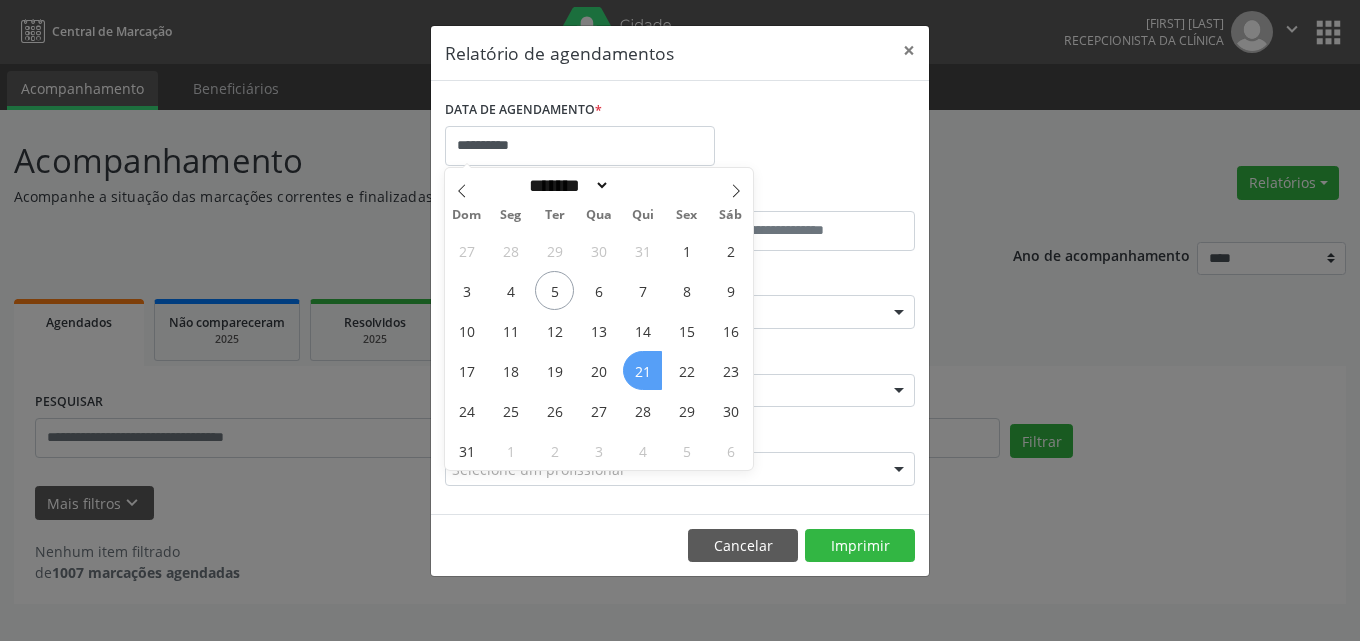 click on "21" at bounding box center (642, 370) 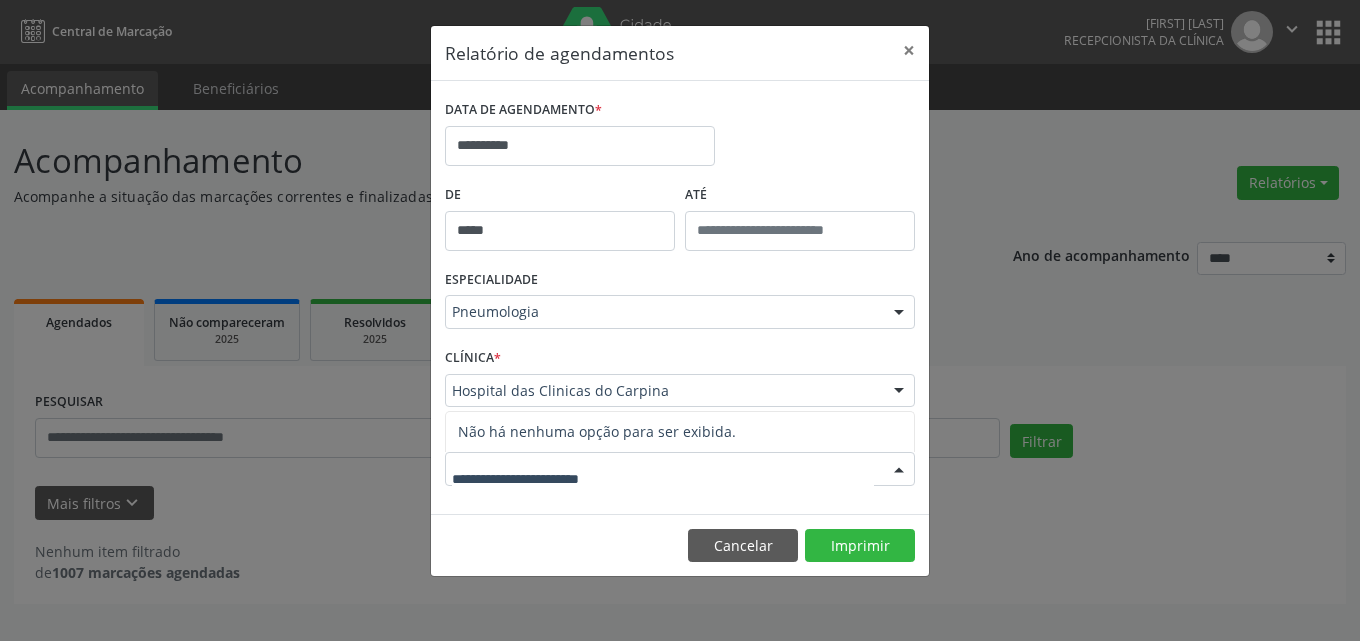 click at bounding box center [680, 469] 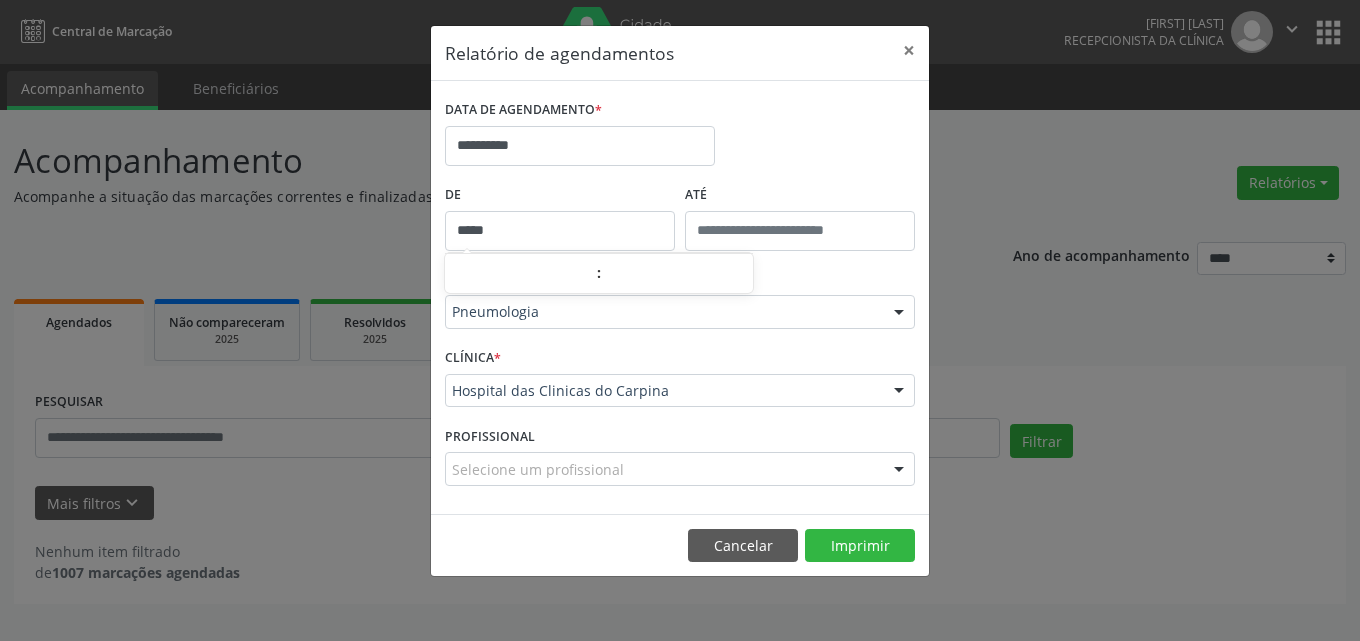 click on "*****" at bounding box center [560, 231] 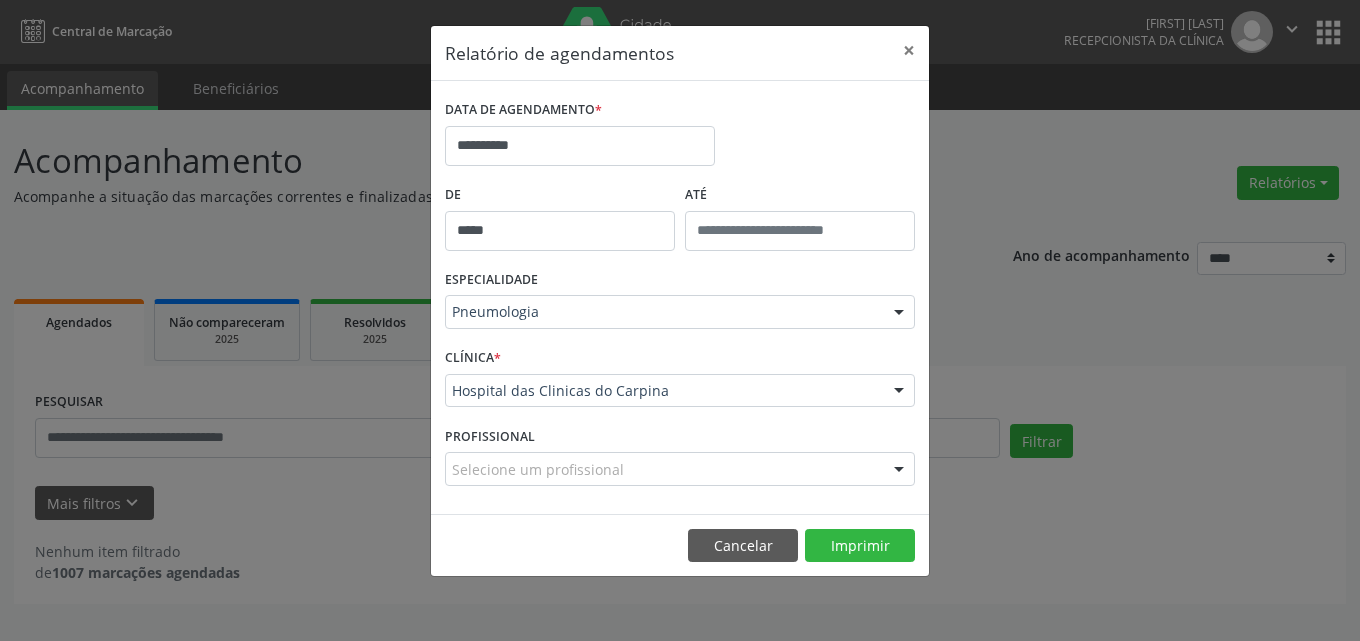 click on "**********" at bounding box center (680, 137) 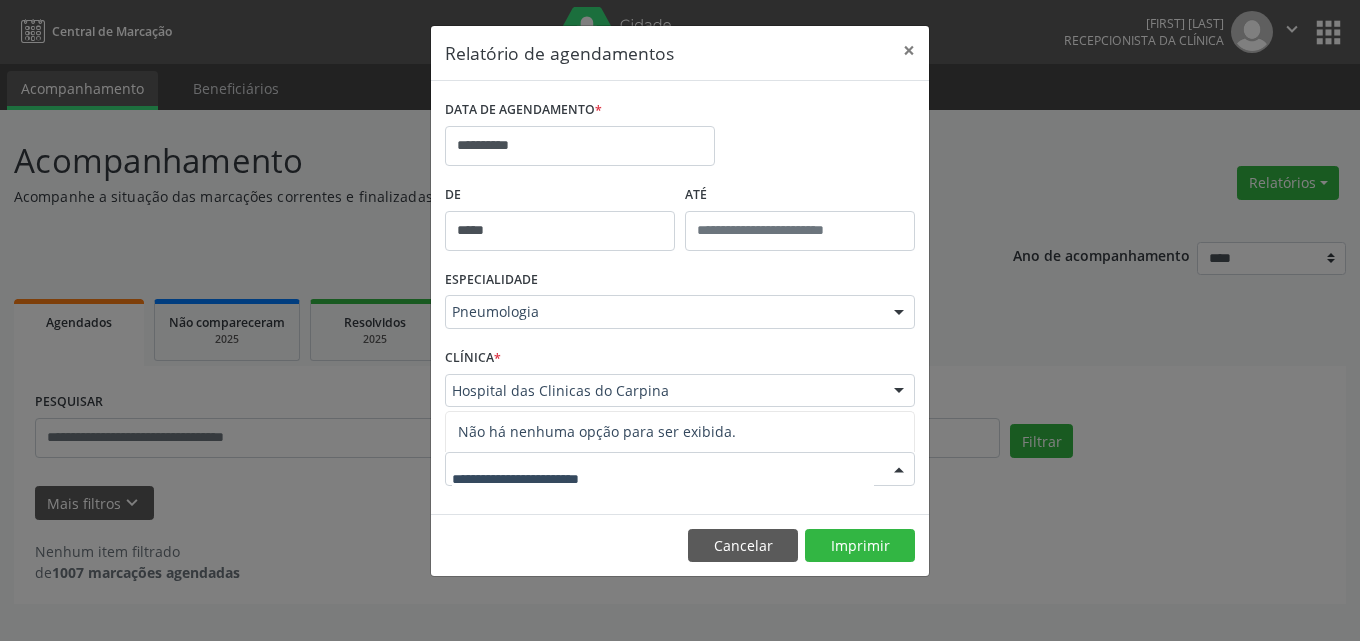 click at bounding box center [899, 470] 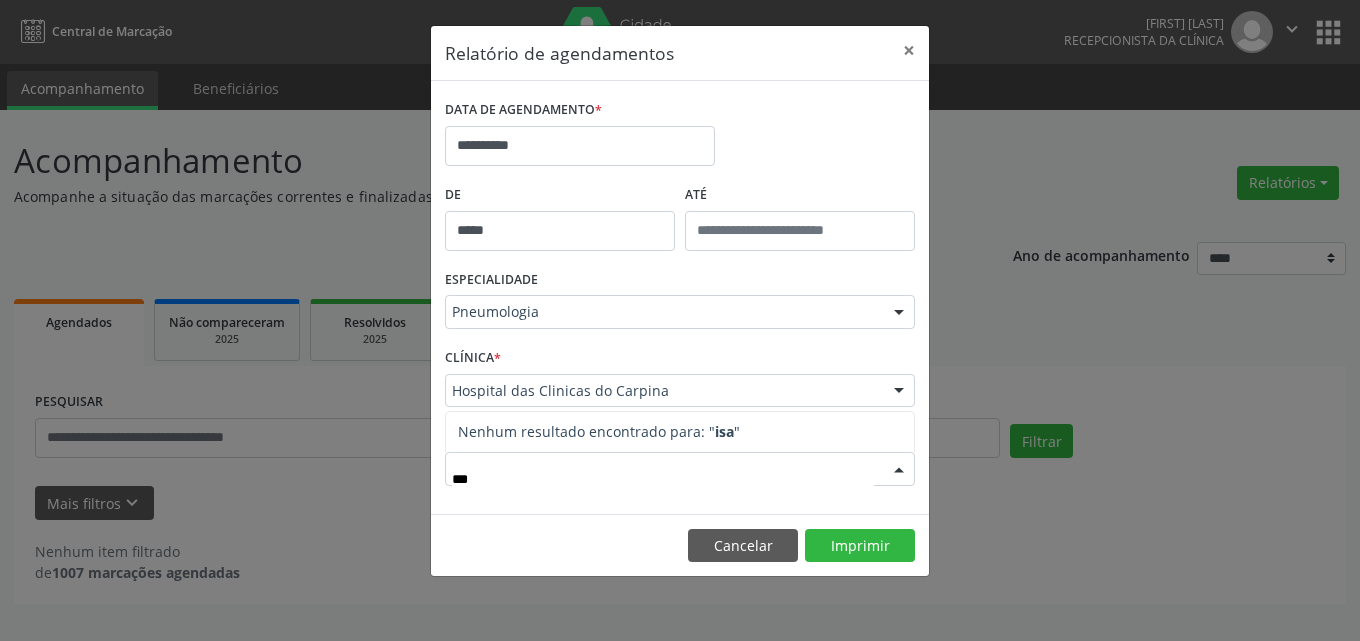 type on "**********" 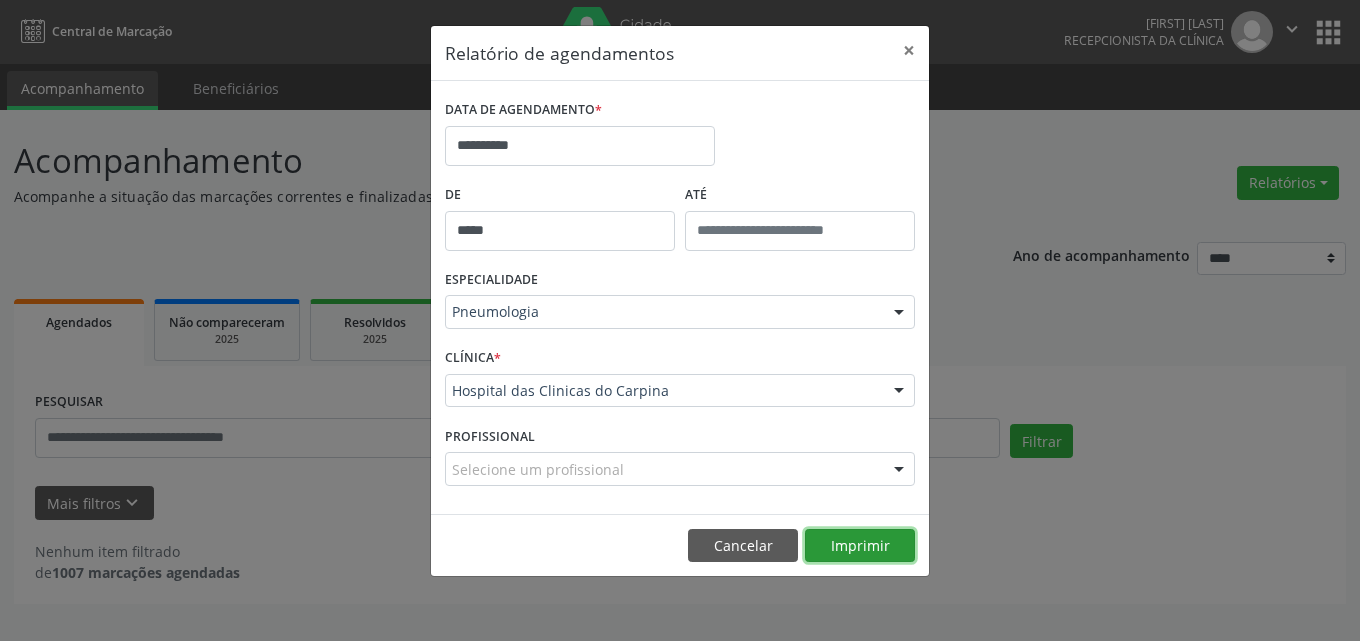 click on "Imprimir" at bounding box center (860, 546) 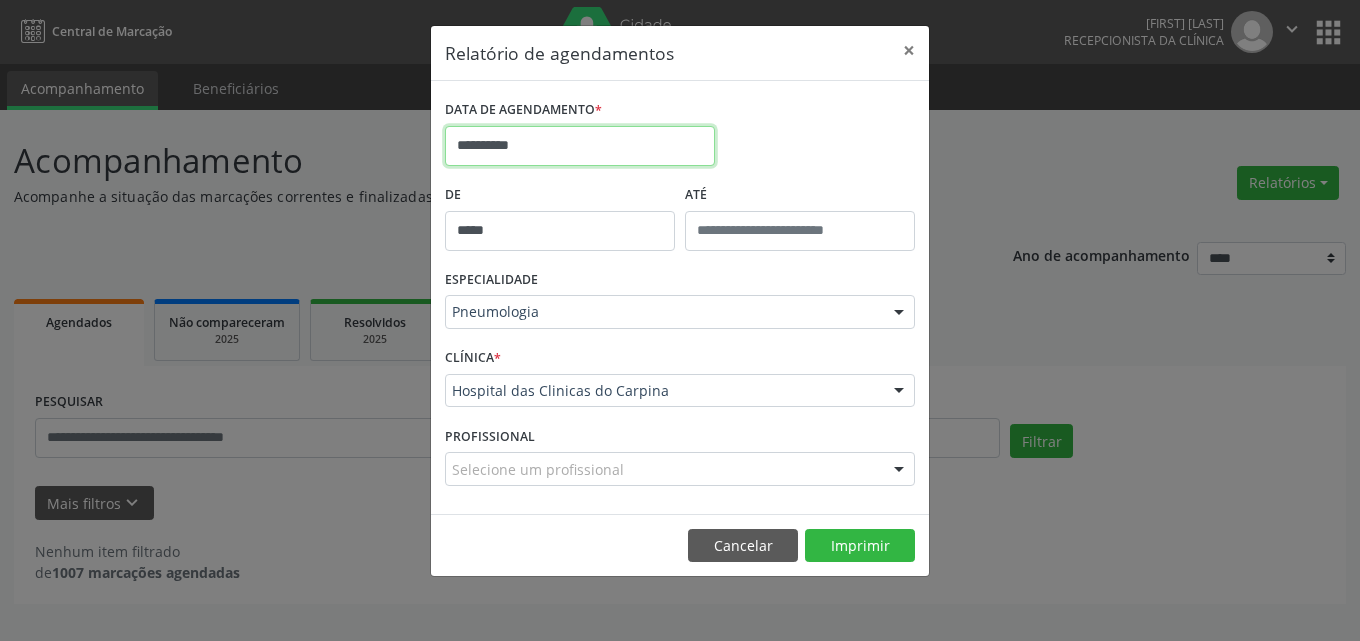 click on "**********" at bounding box center (580, 146) 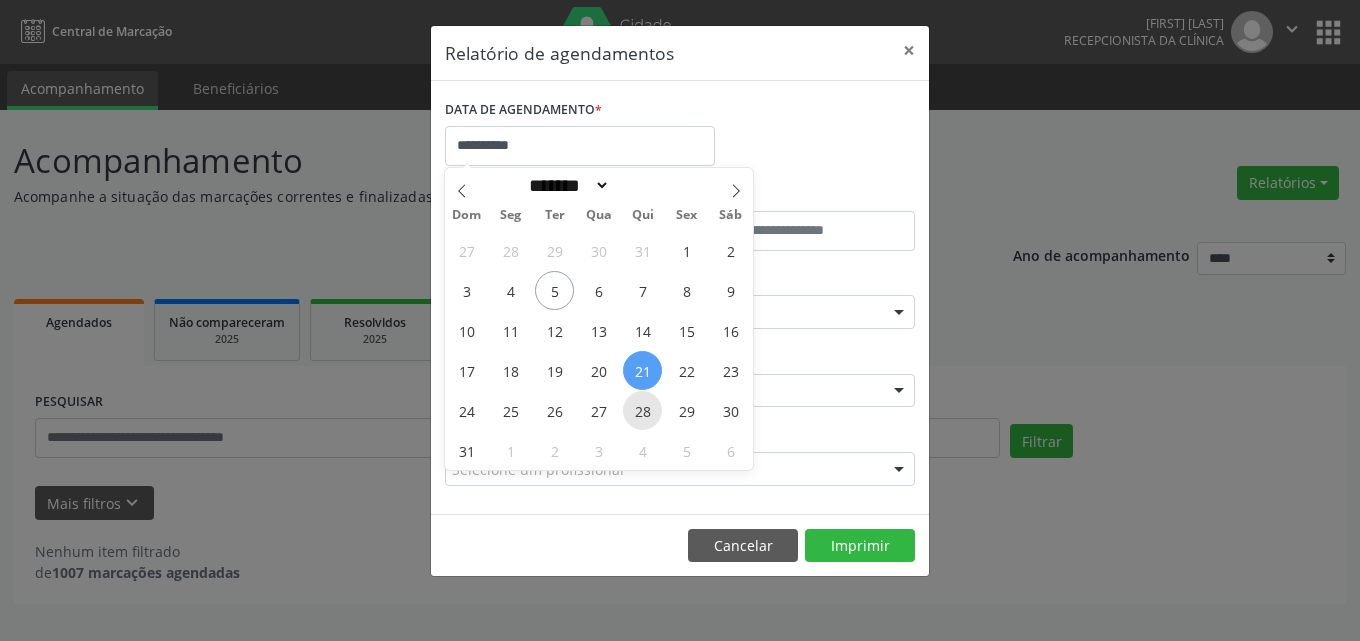 click on "28" at bounding box center [642, 410] 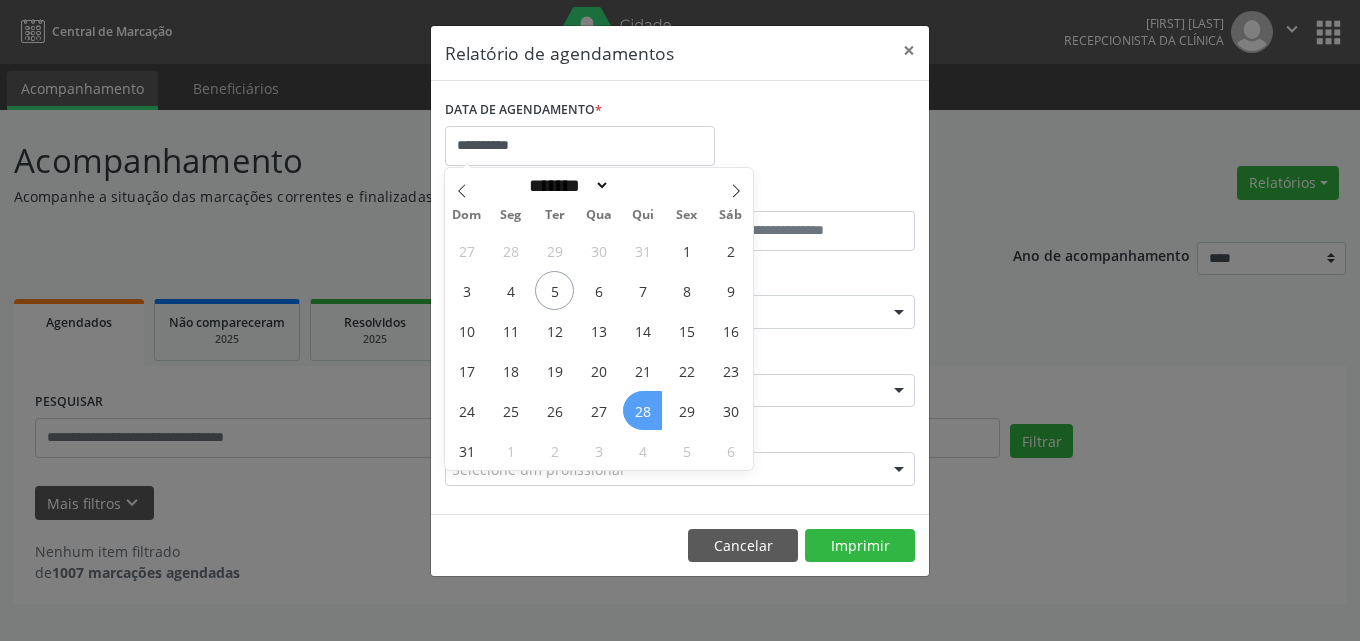 click on "28" at bounding box center (642, 410) 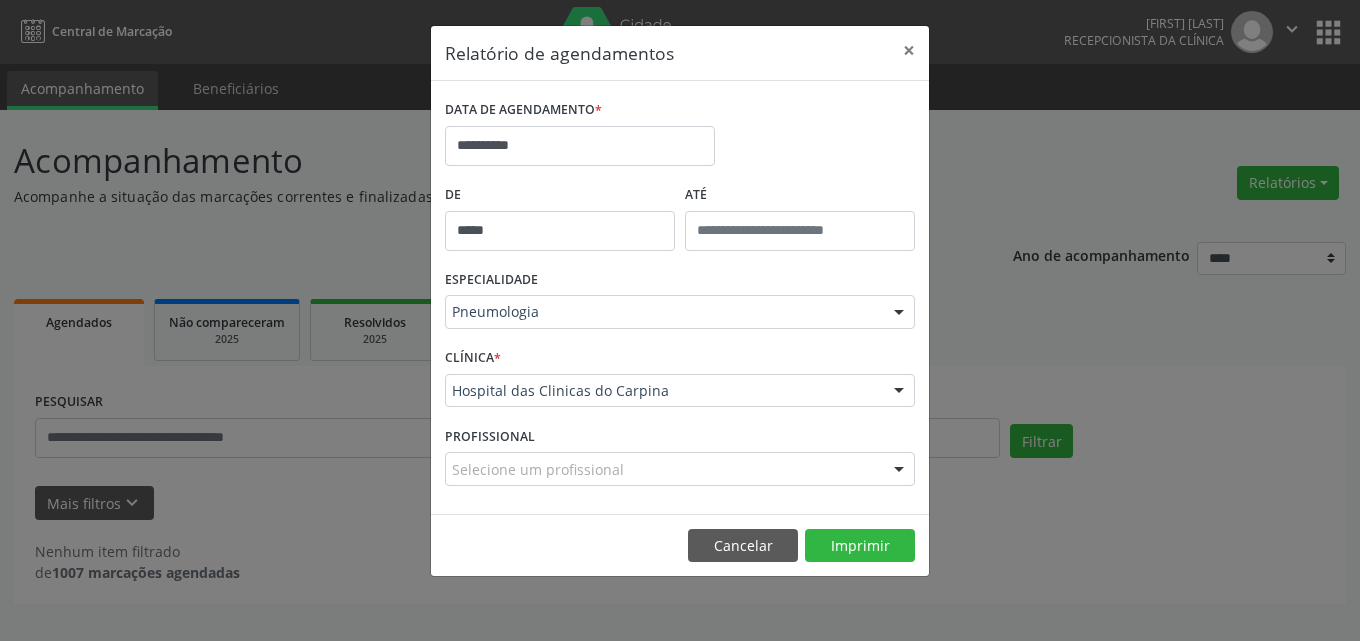 click at bounding box center (899, 470) 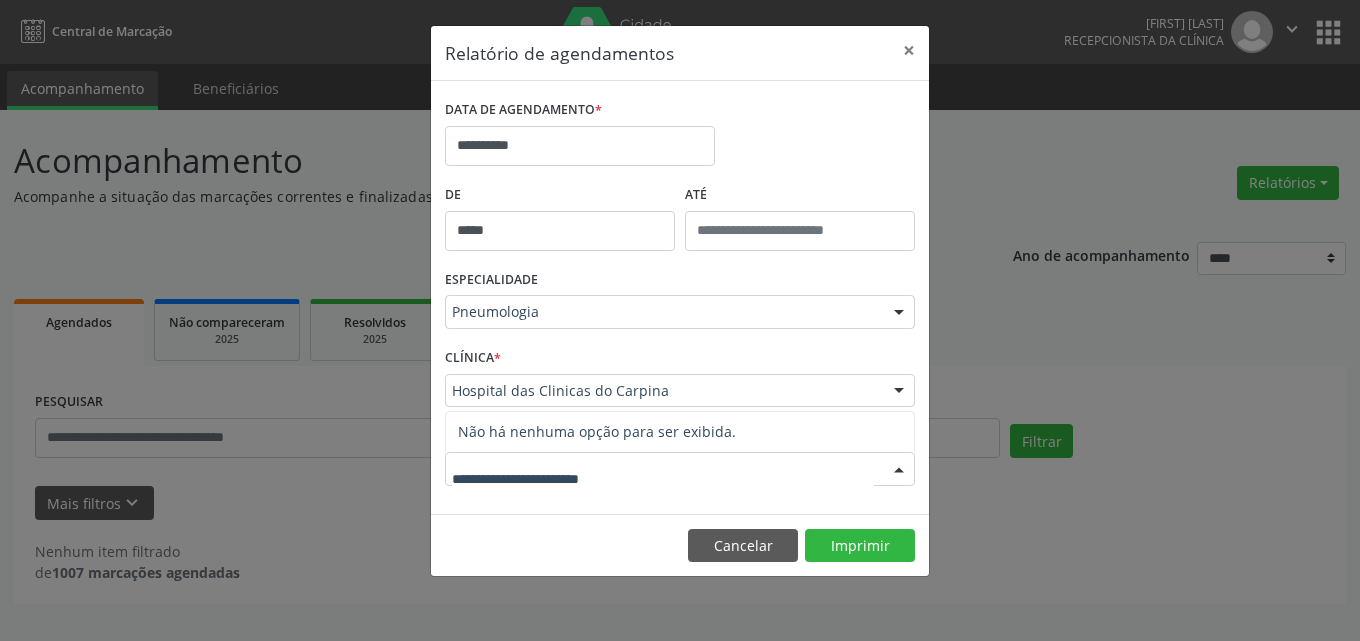 click at bounding box center (663, 479) 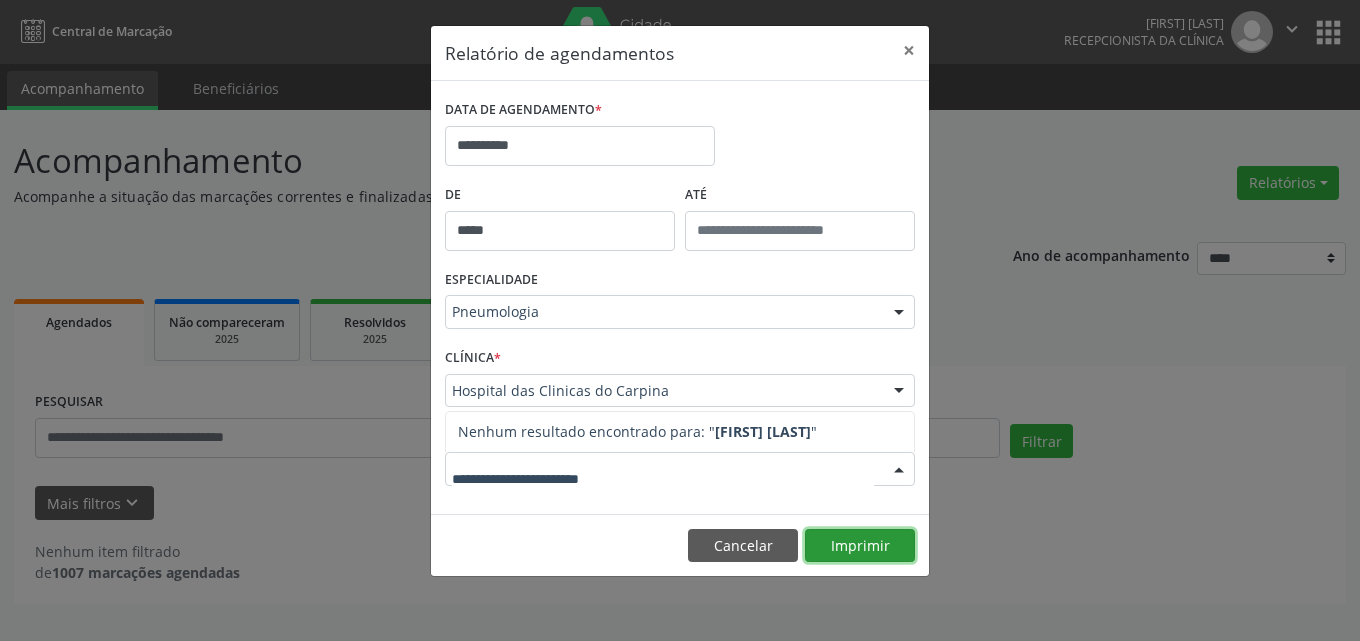 click on "Imprimir" at bounding box center [860, 546] 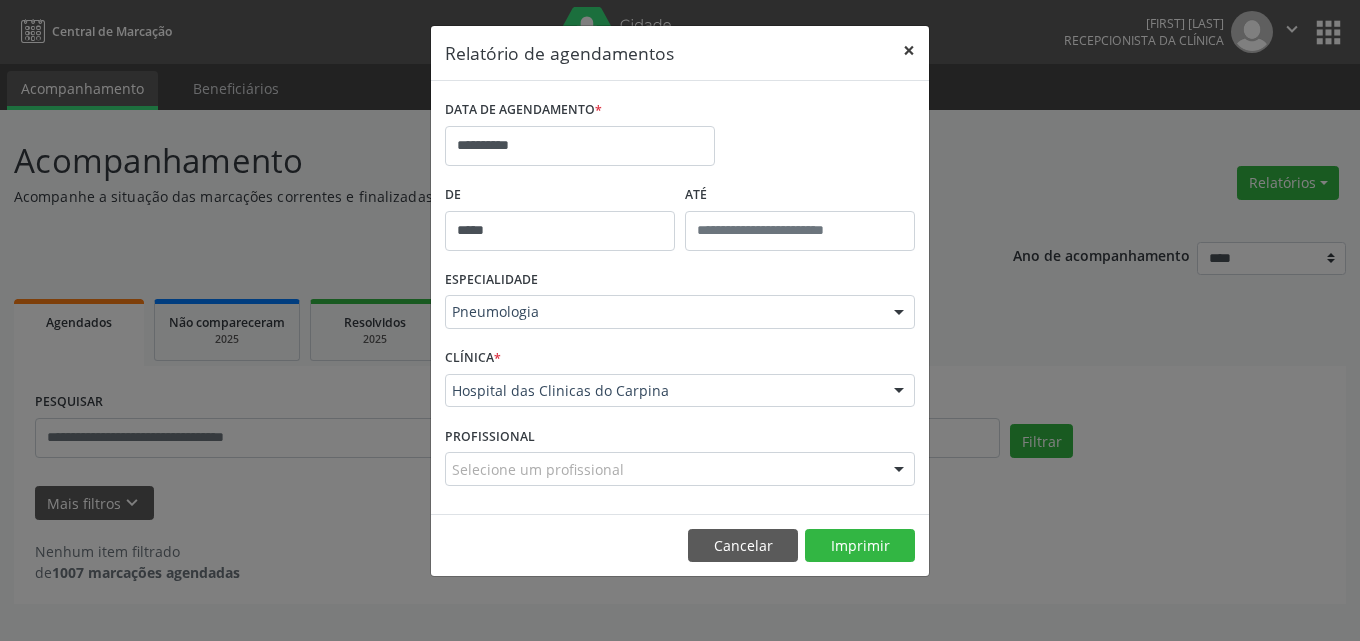 click on "×" at bounding box center (909, 50) 